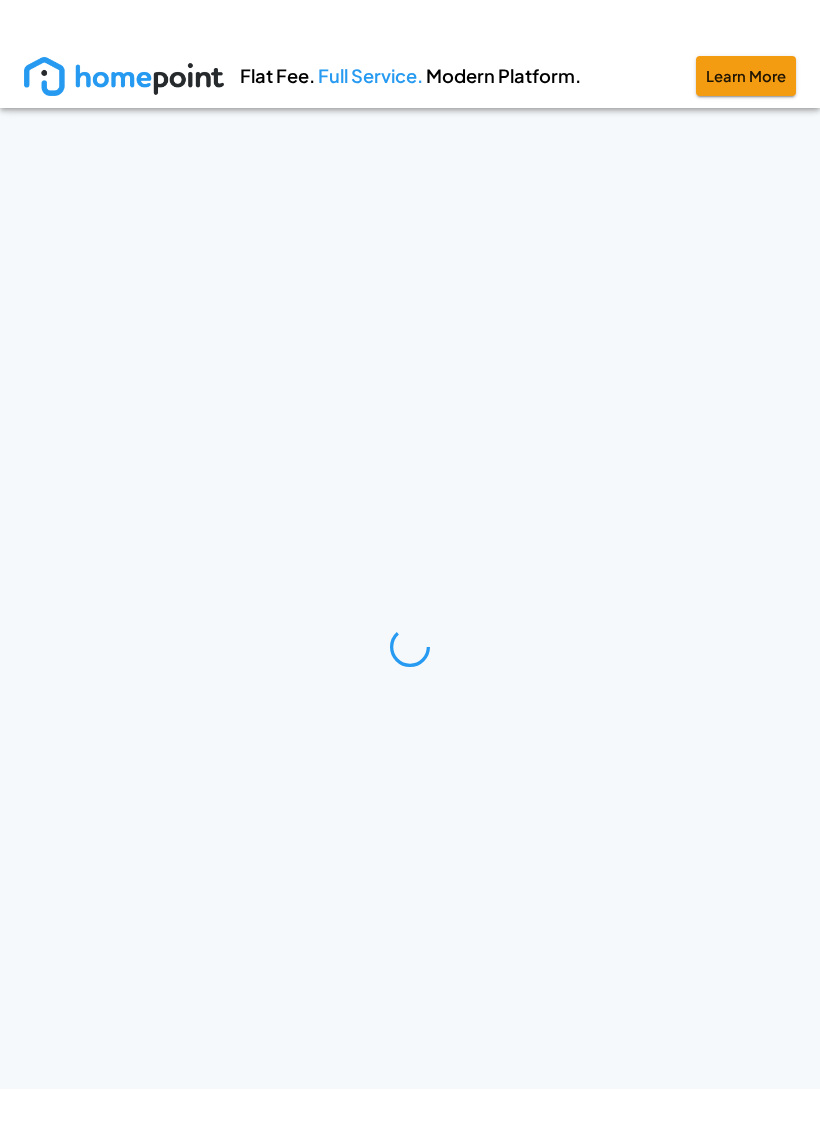 scroll, scrollTop: 0, scrollLeft: 0, axis: both 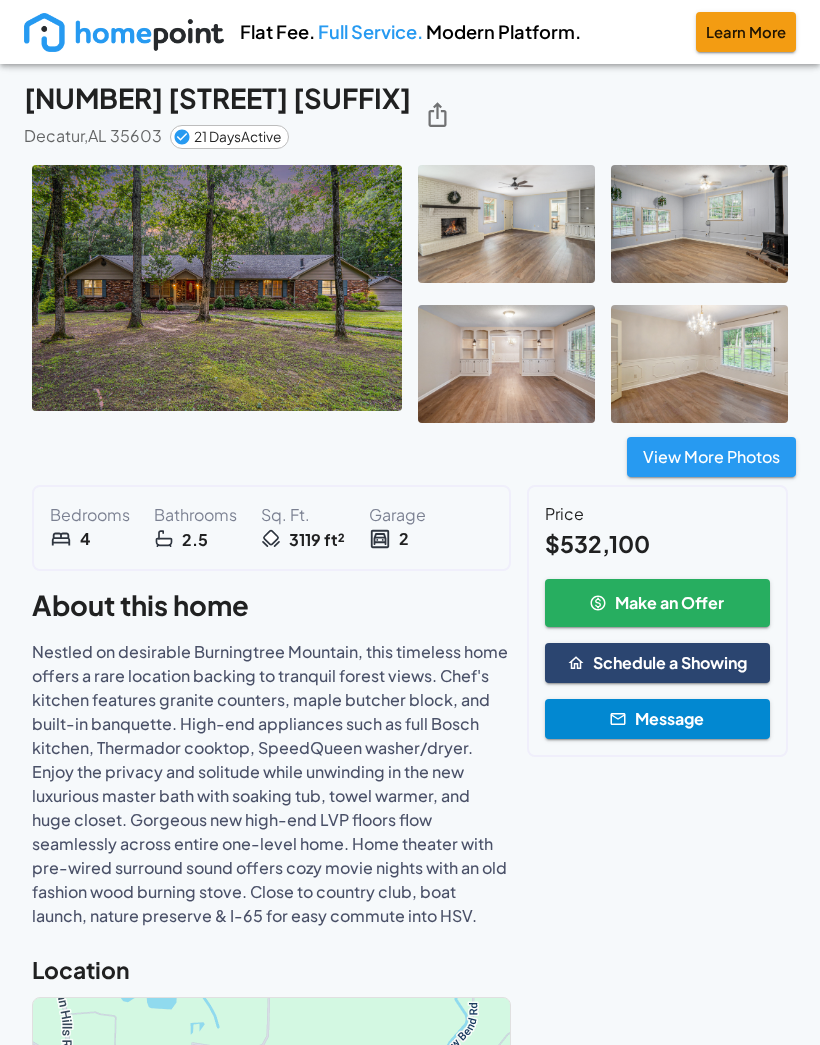 click at bounding box center [217, 288] 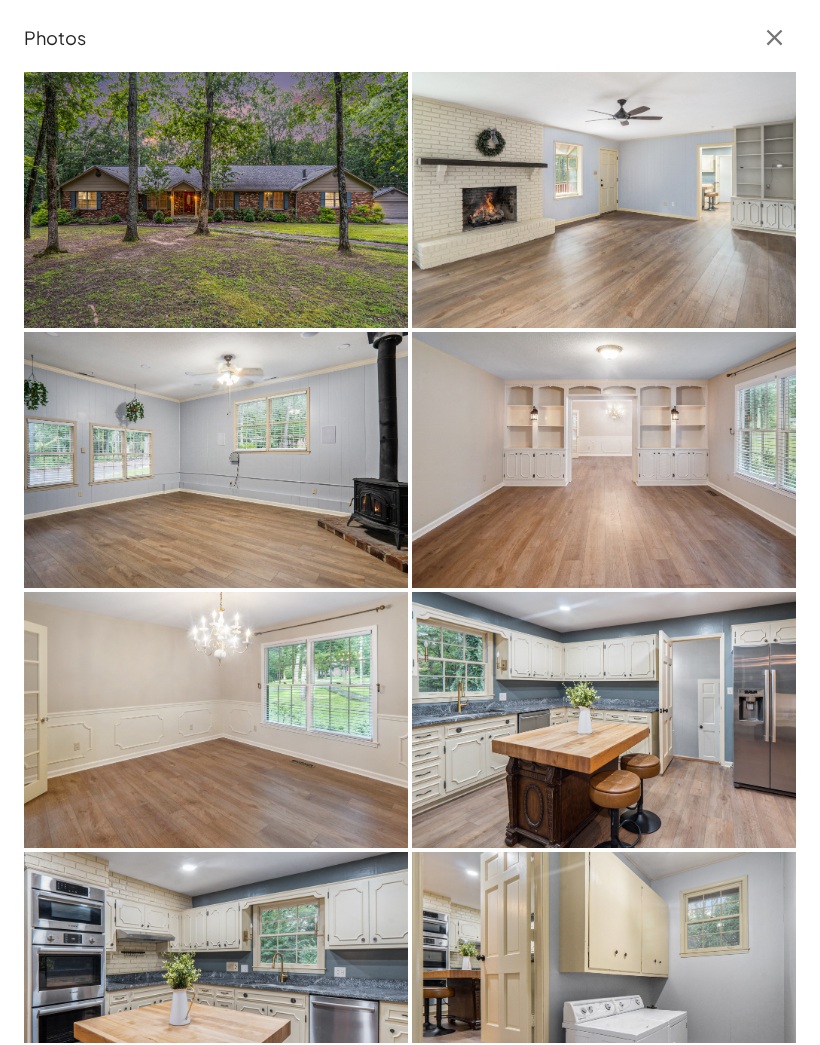 click at bounding box center (604, 200) 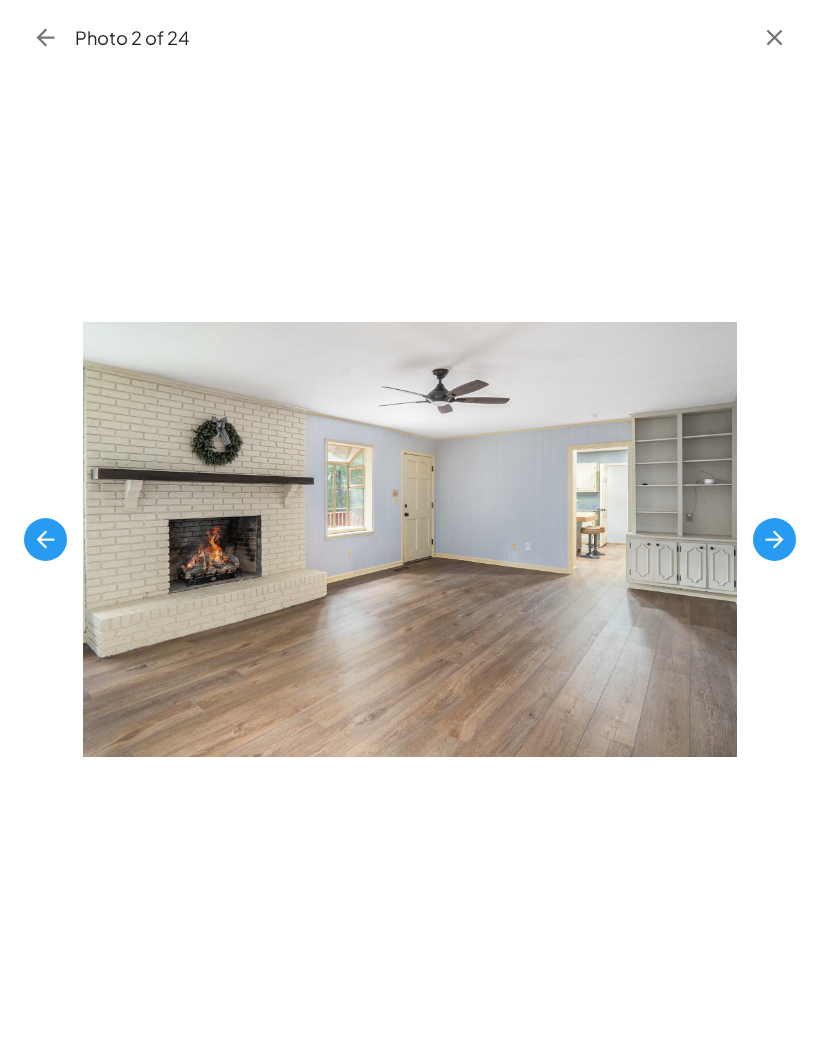 click 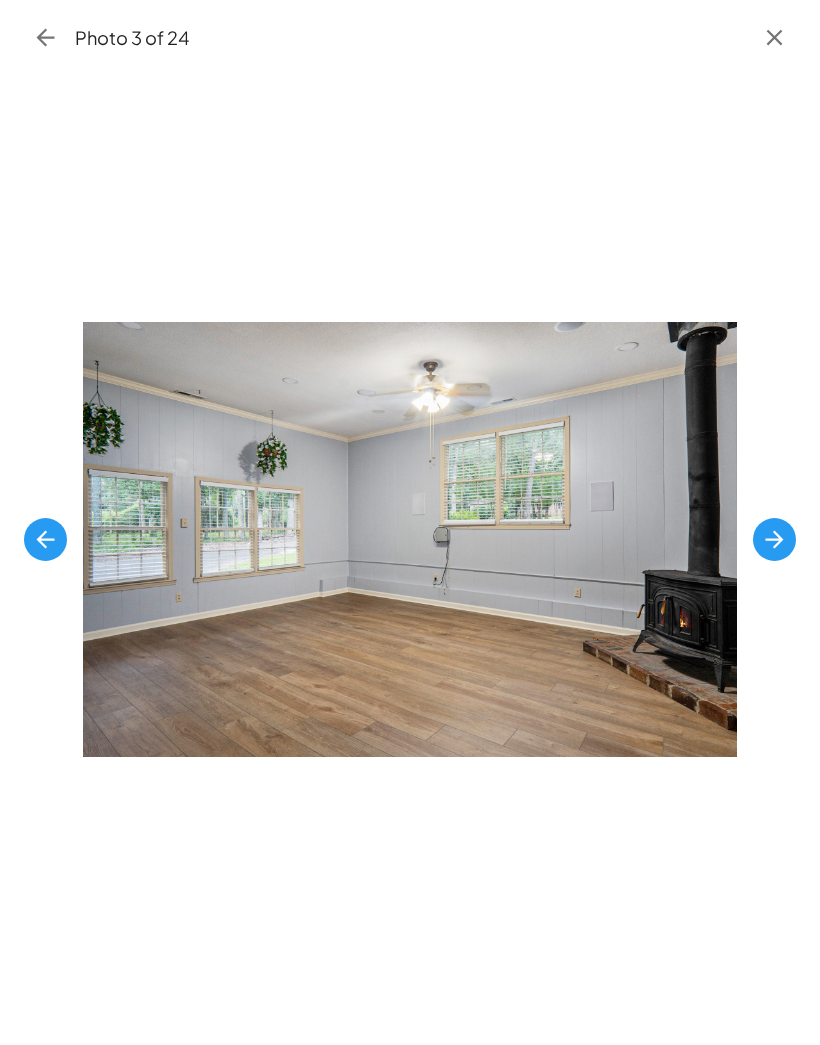 click 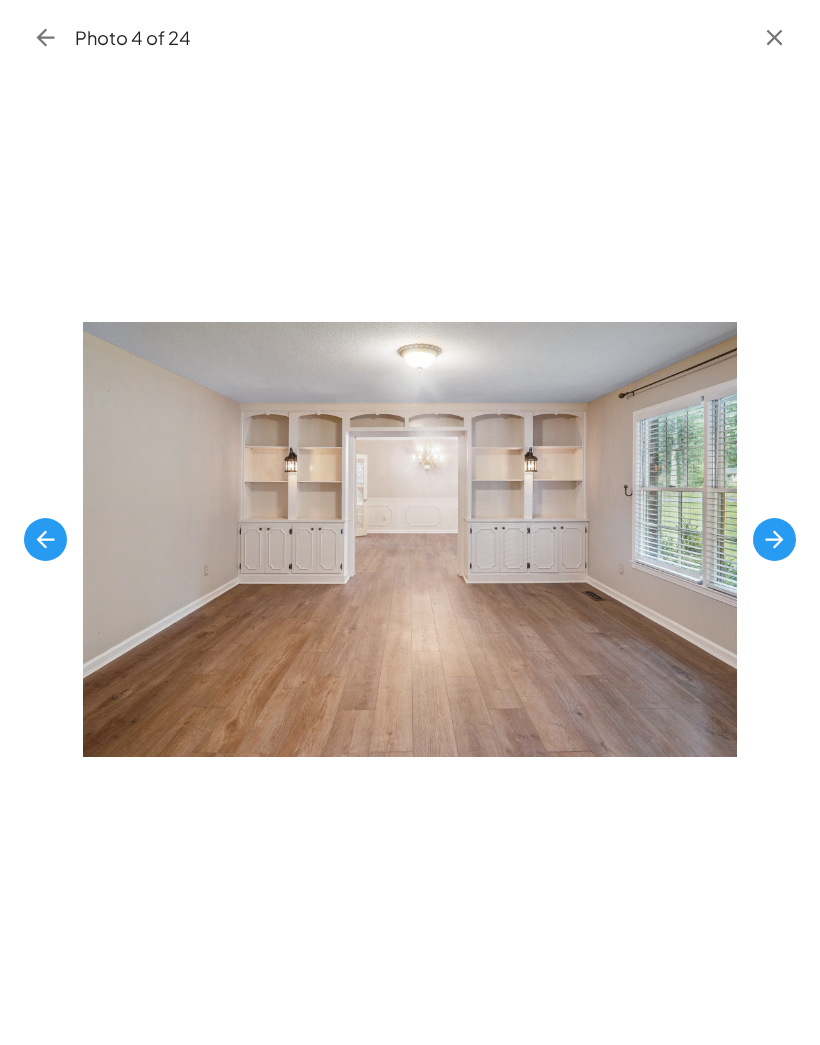 click 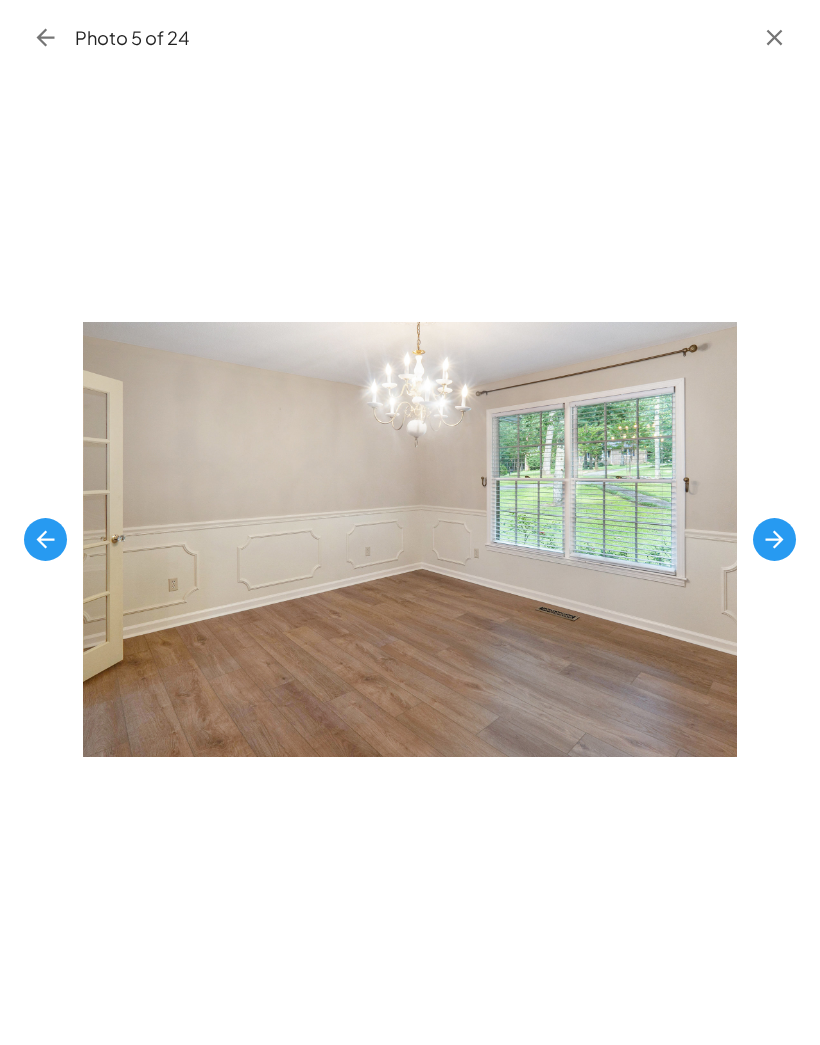 click 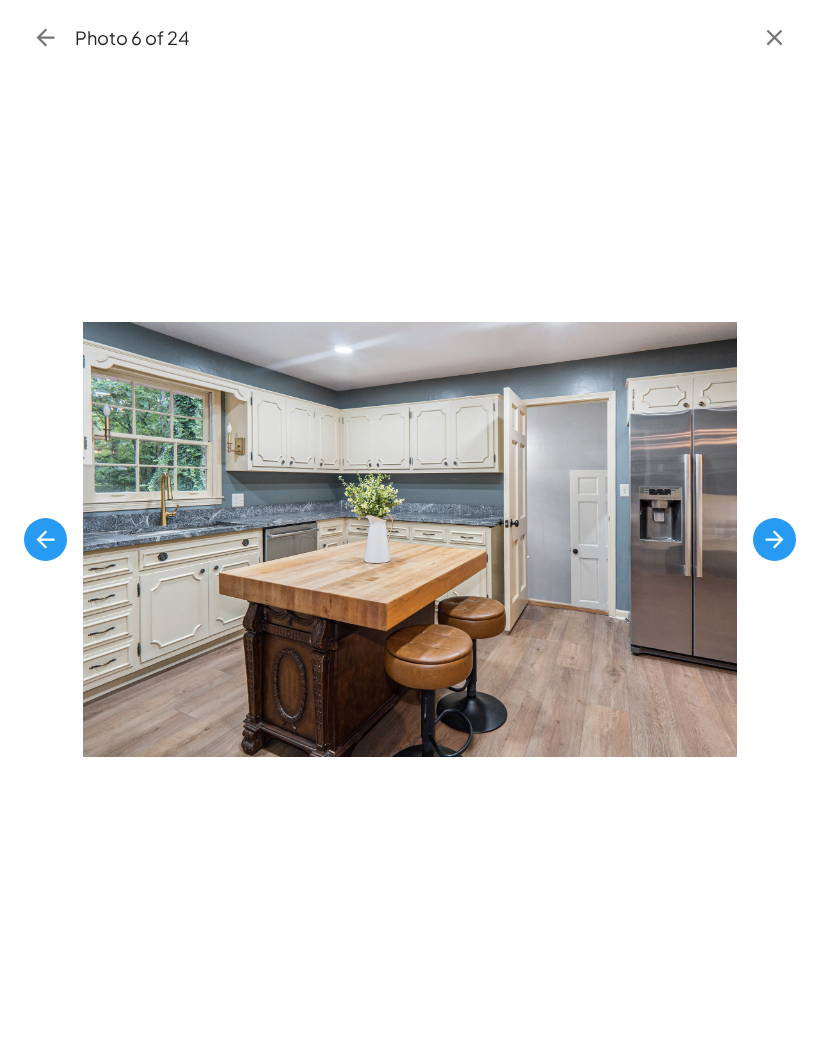 click 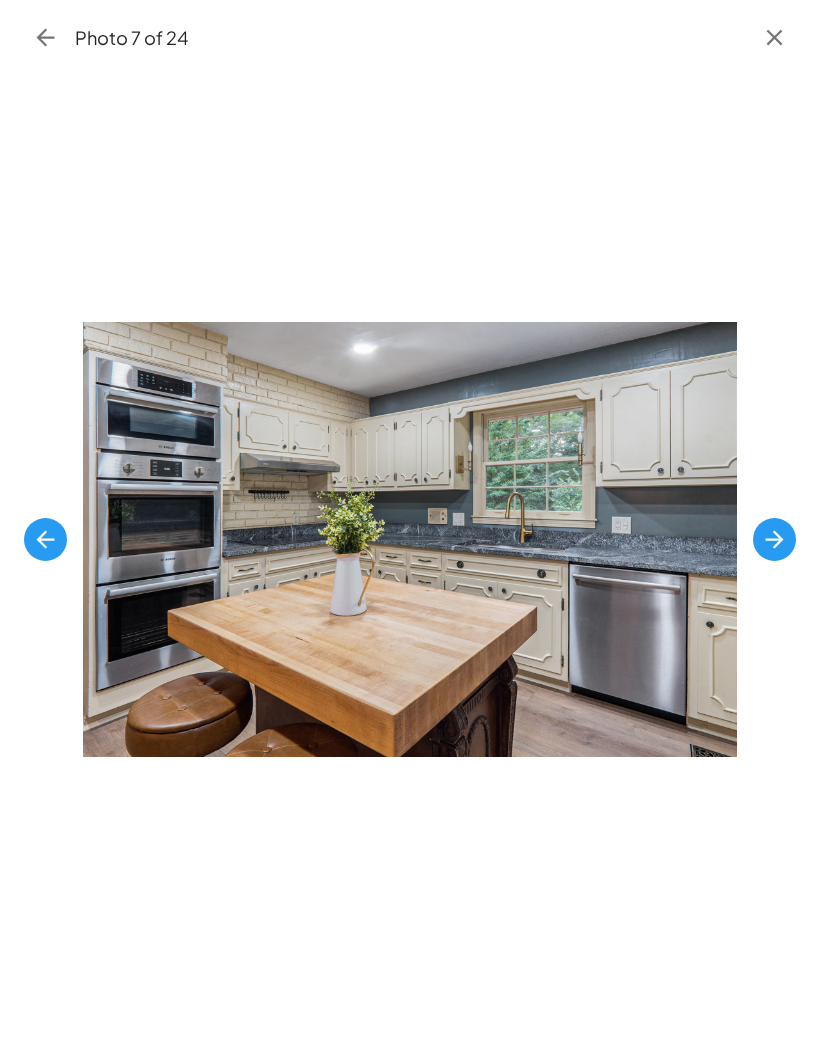 click 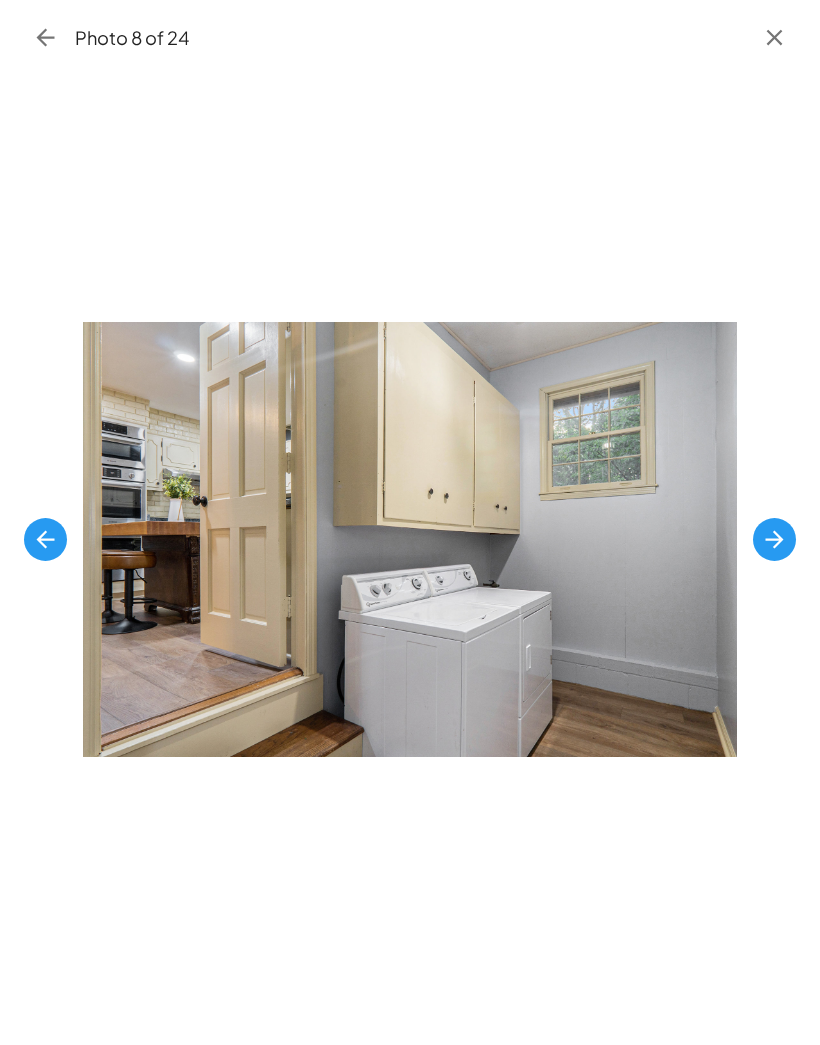click 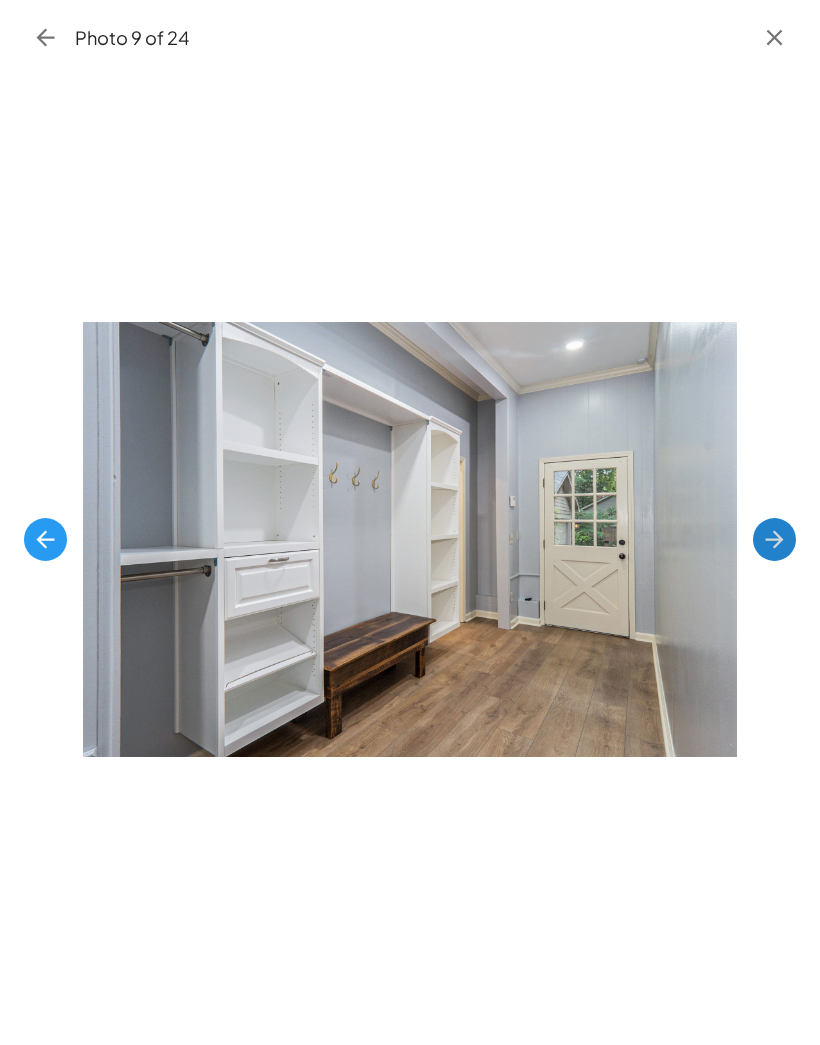 click at bounding box center (774, 539) 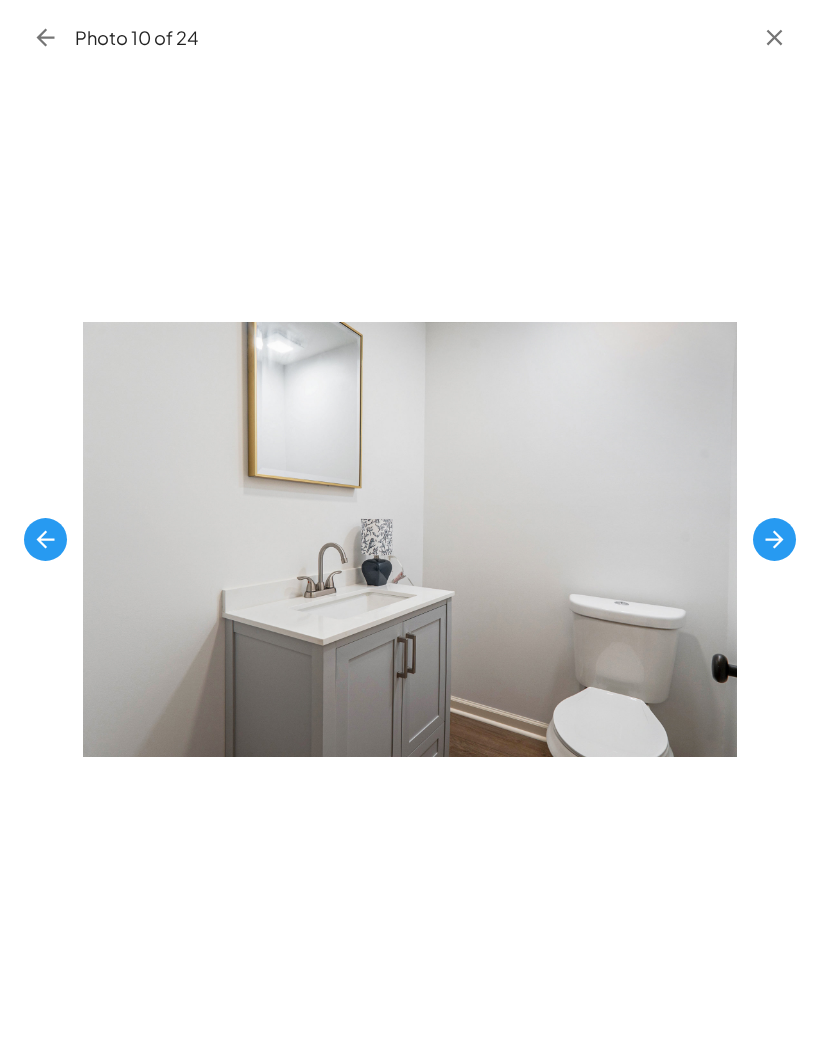 click 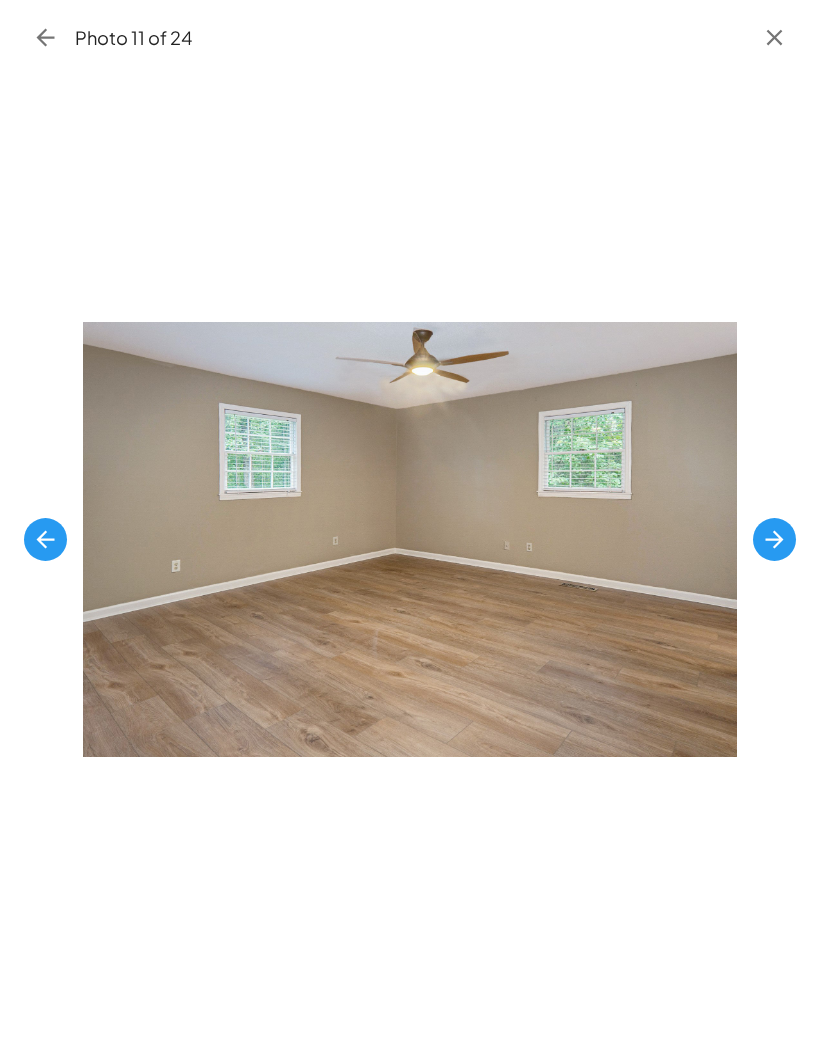 click 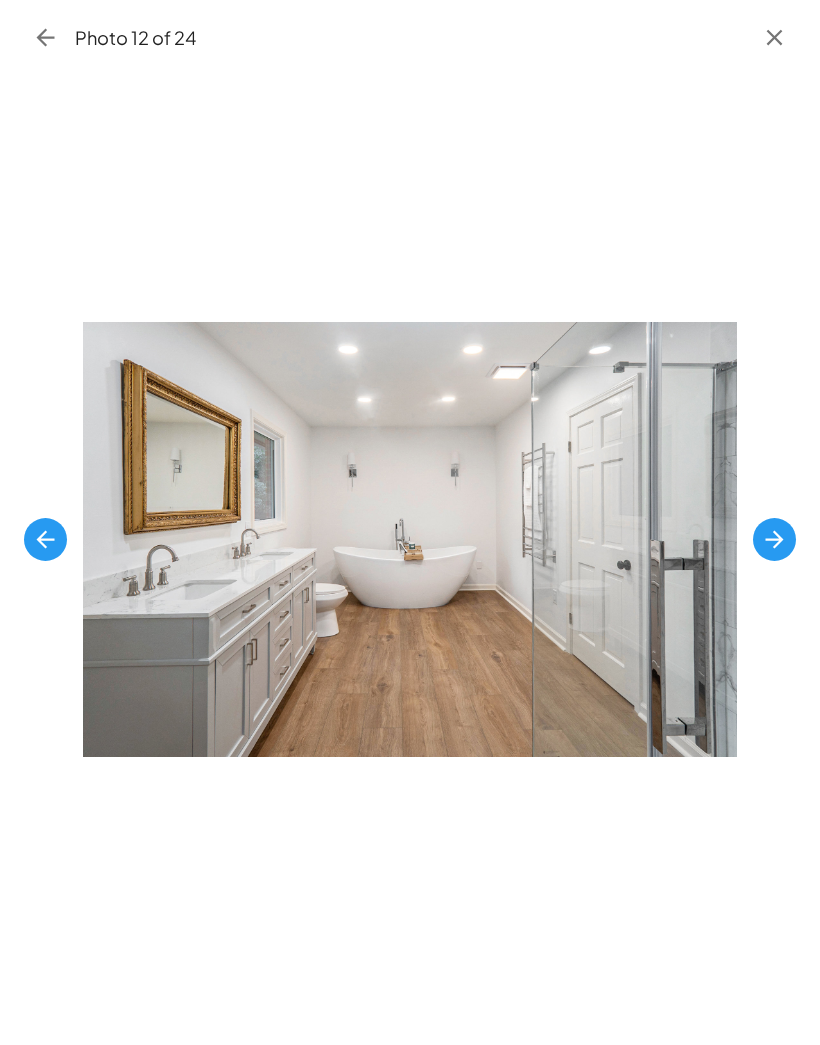 click 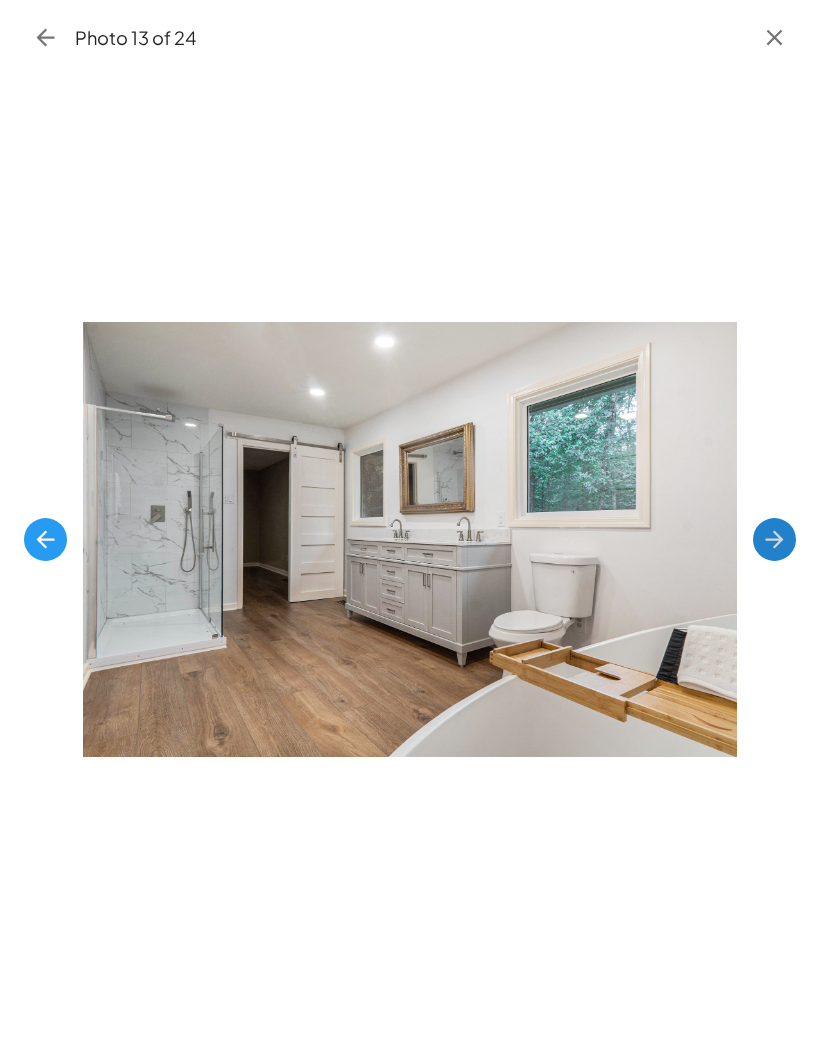 click 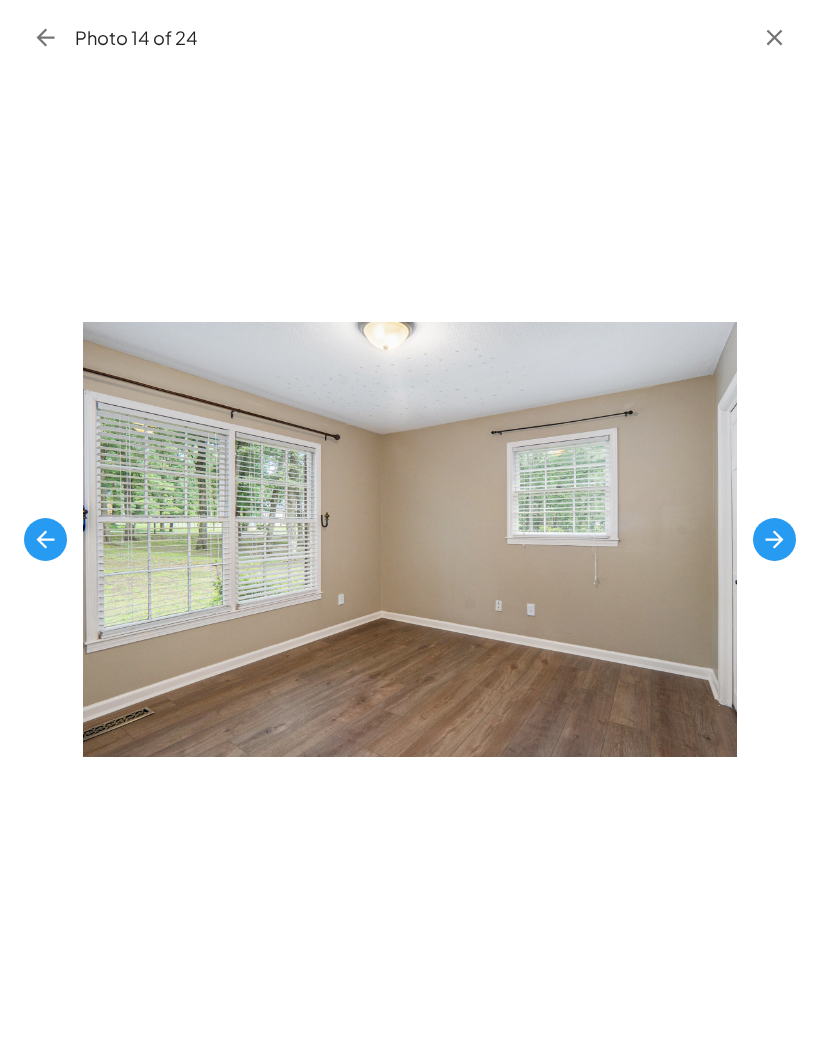 click 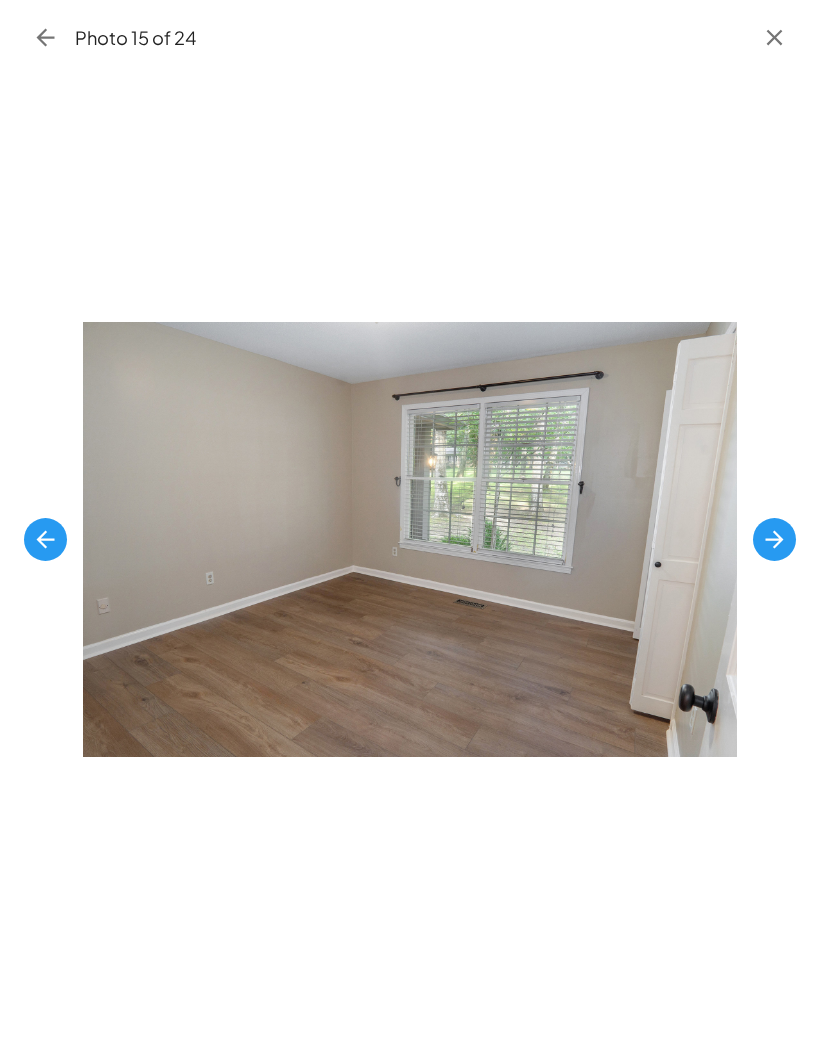 click 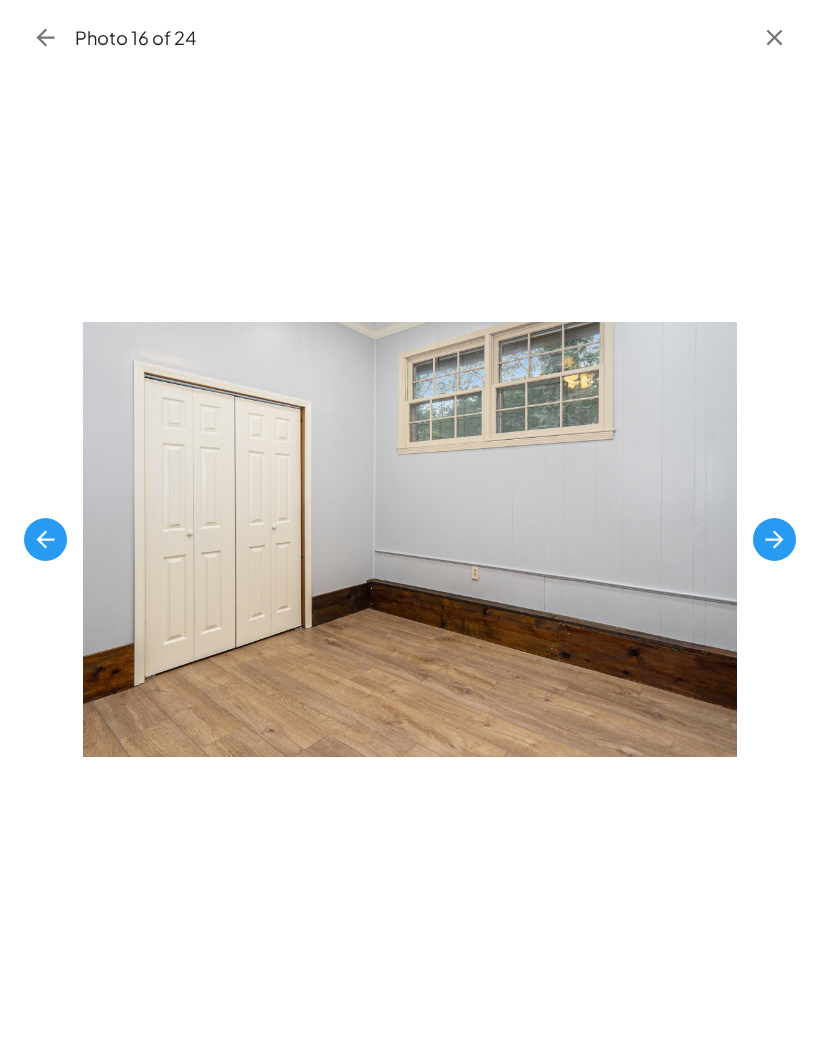 click 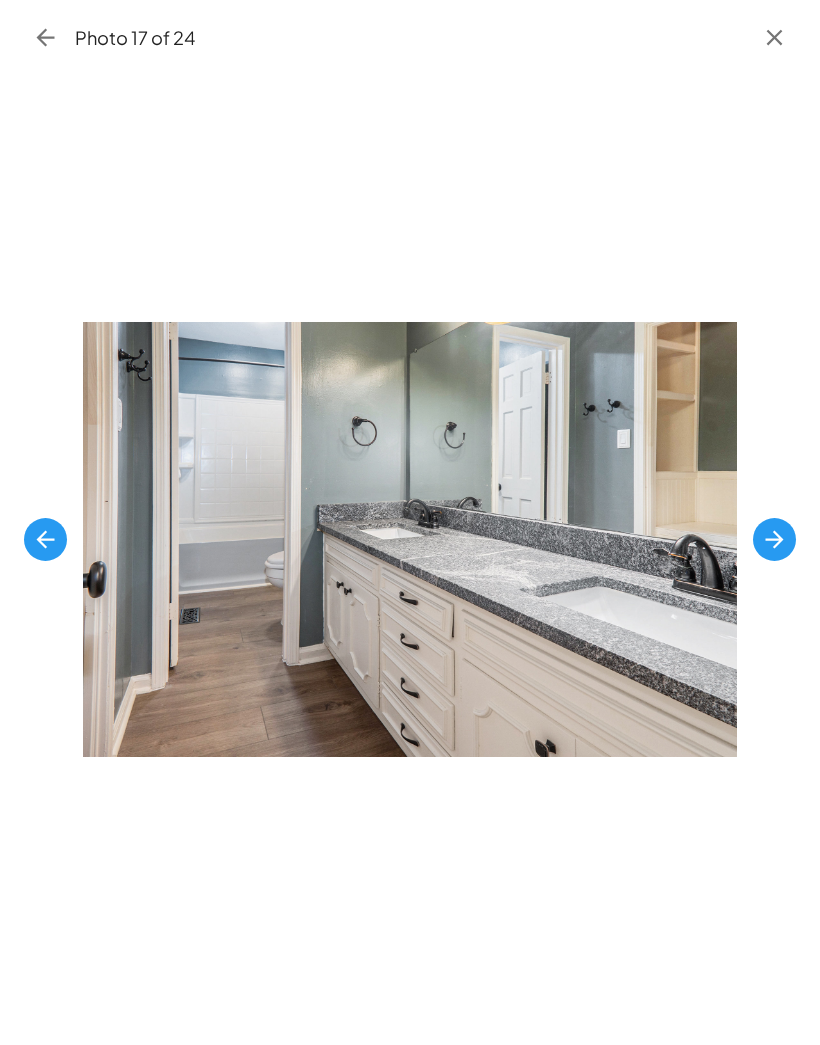 click 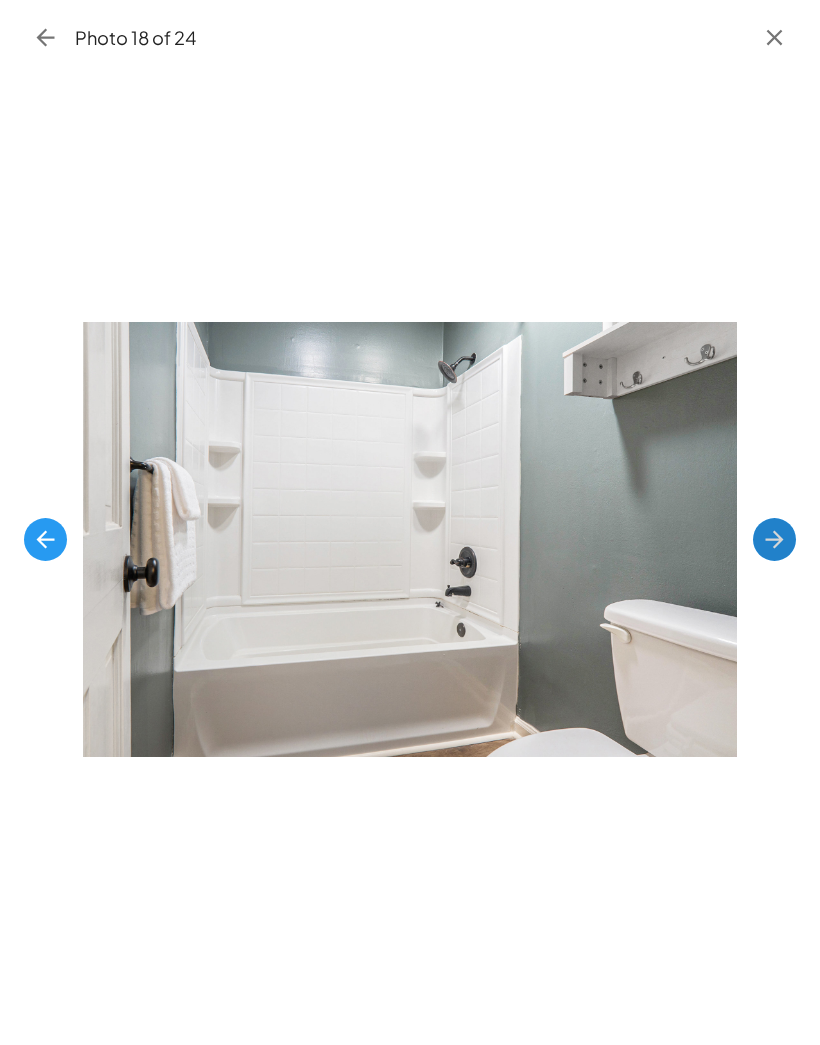 click 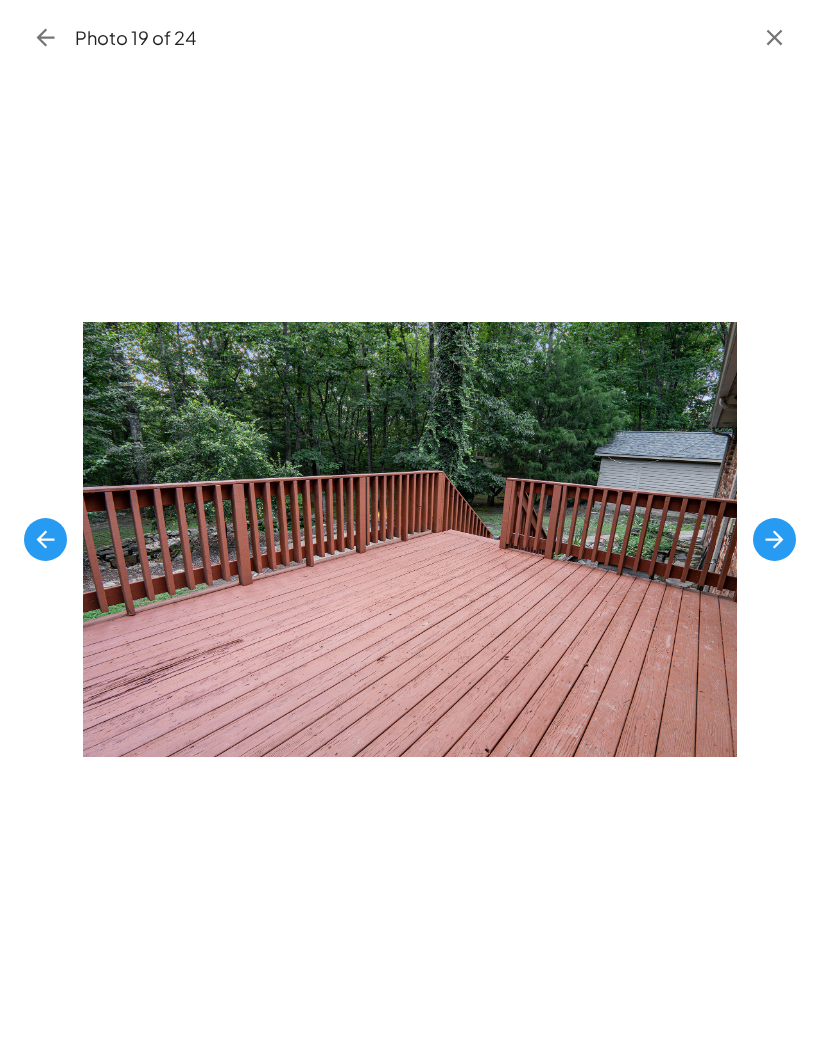 click 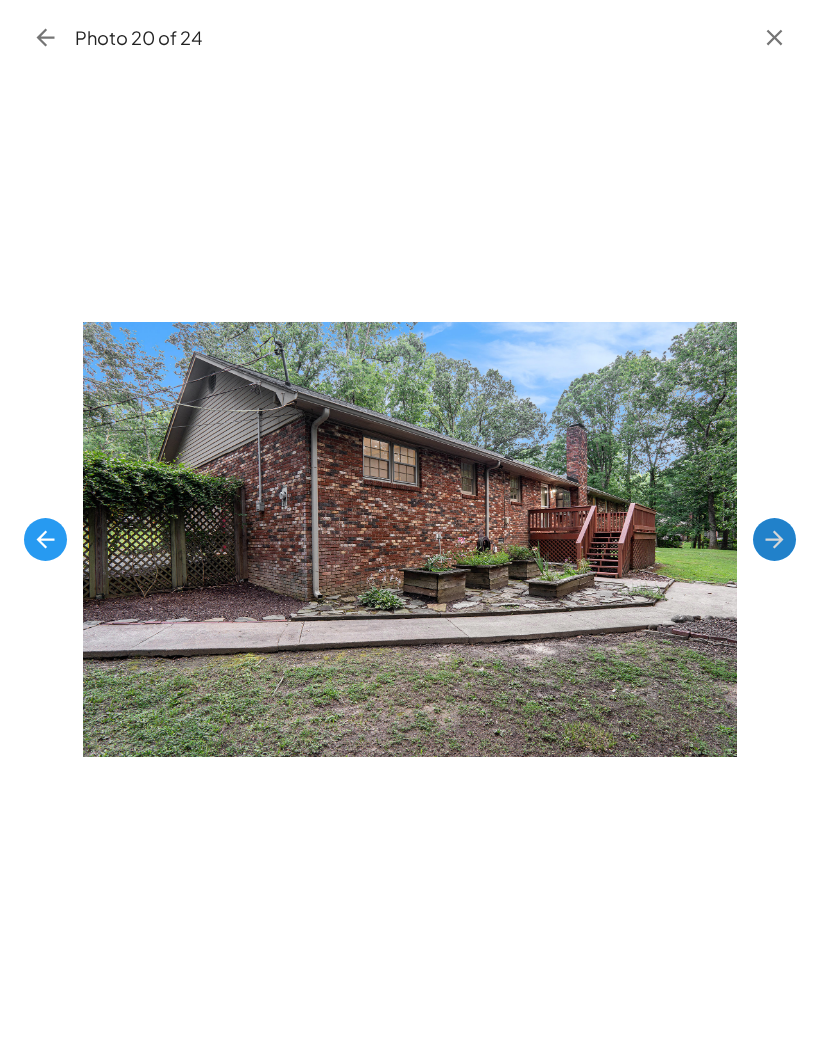 click 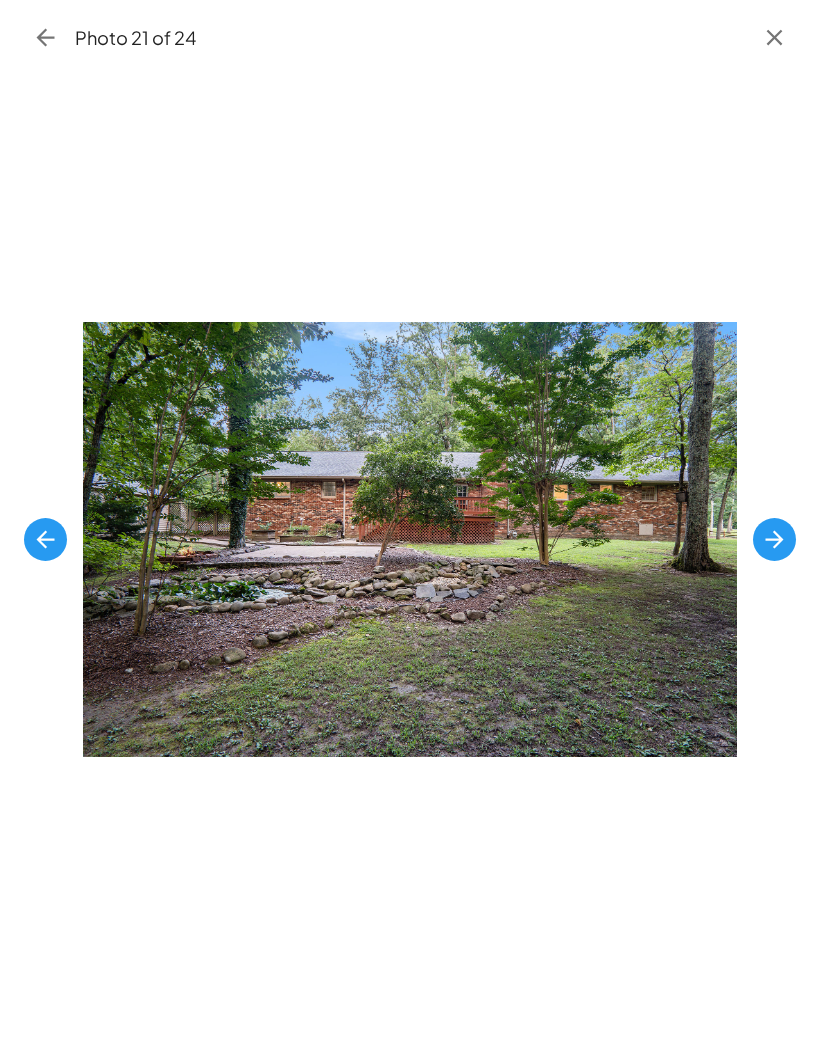 click 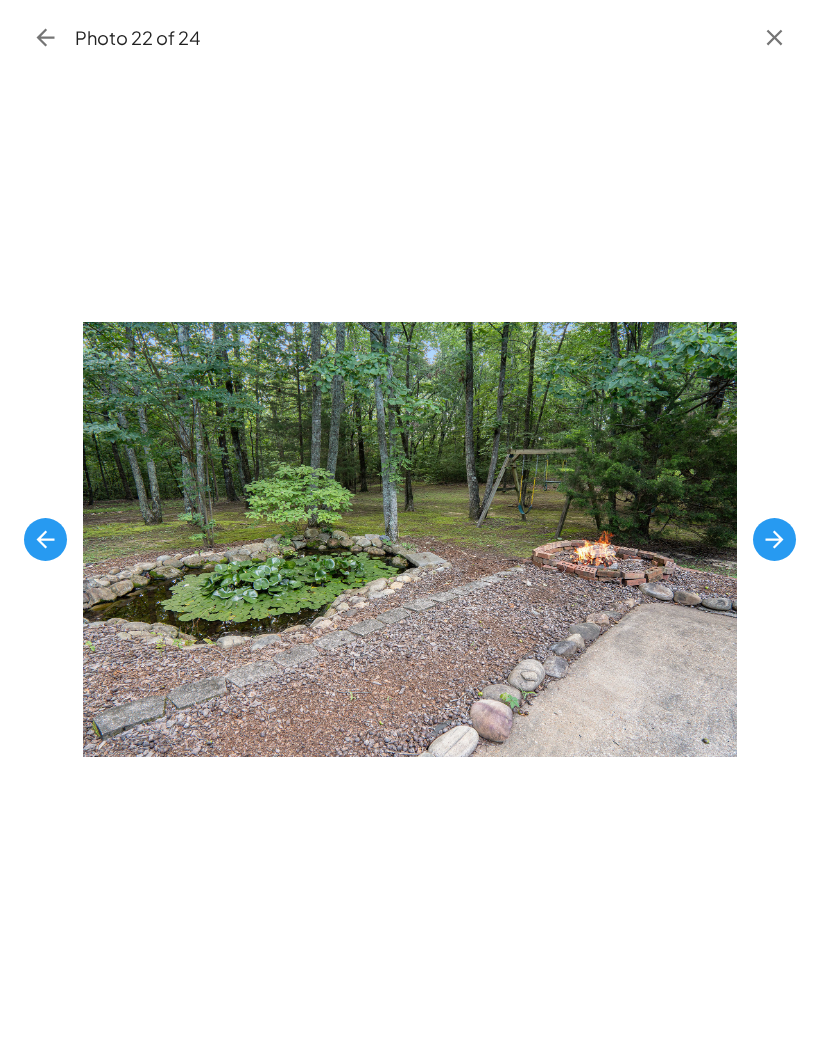 click 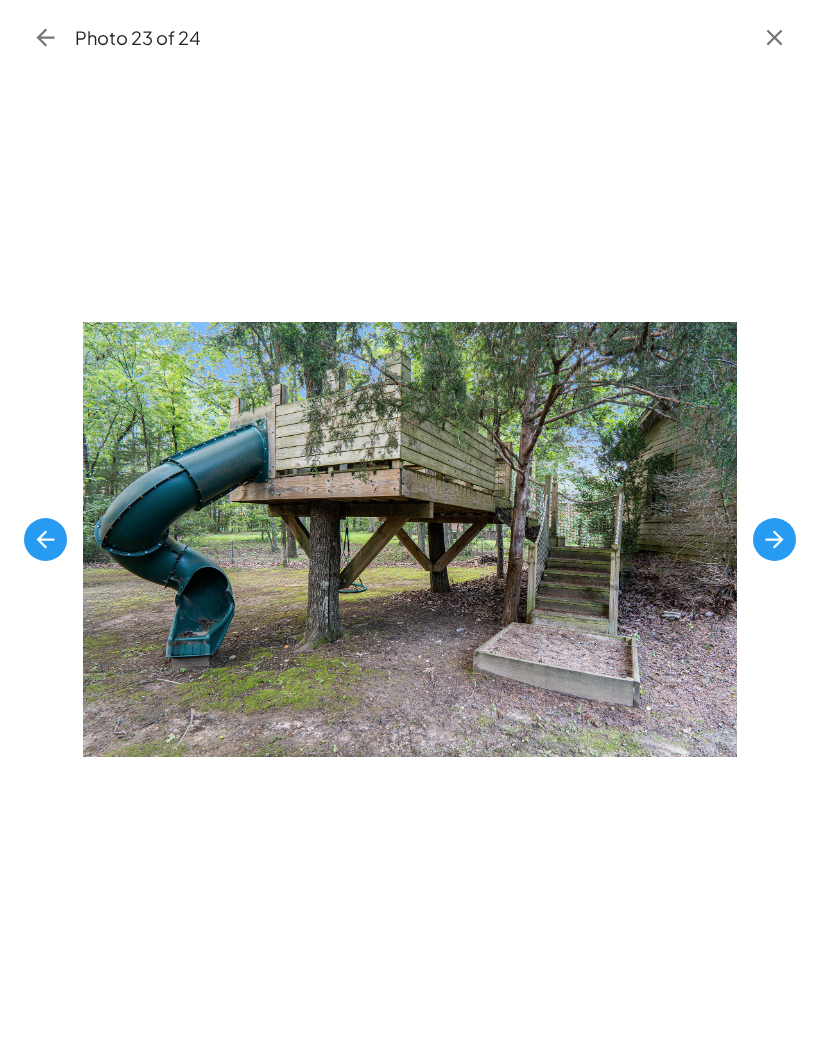 click 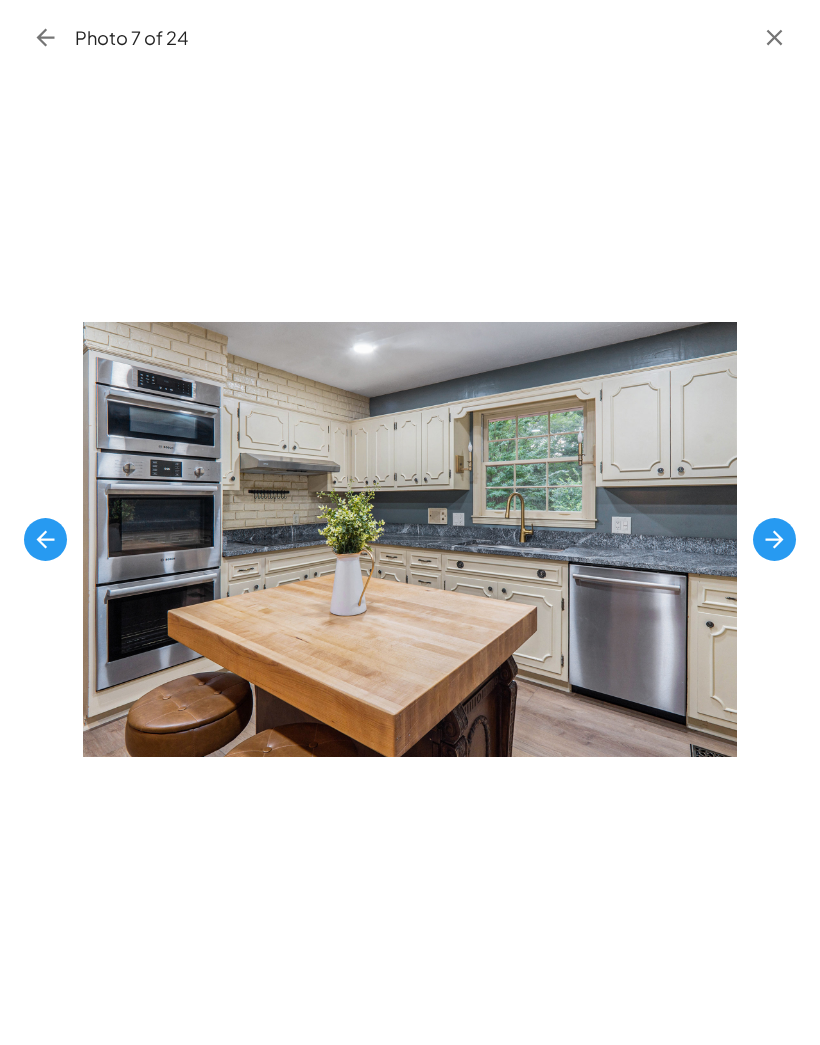 click at bounding box center (774, 539) 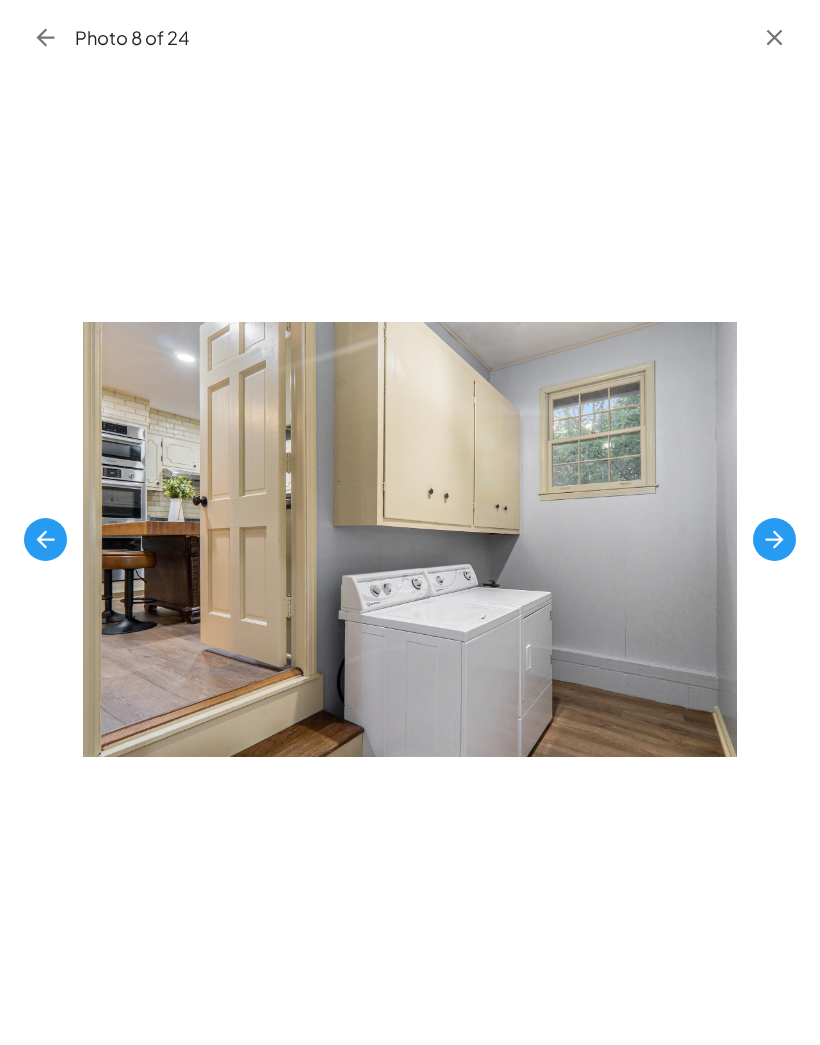 click 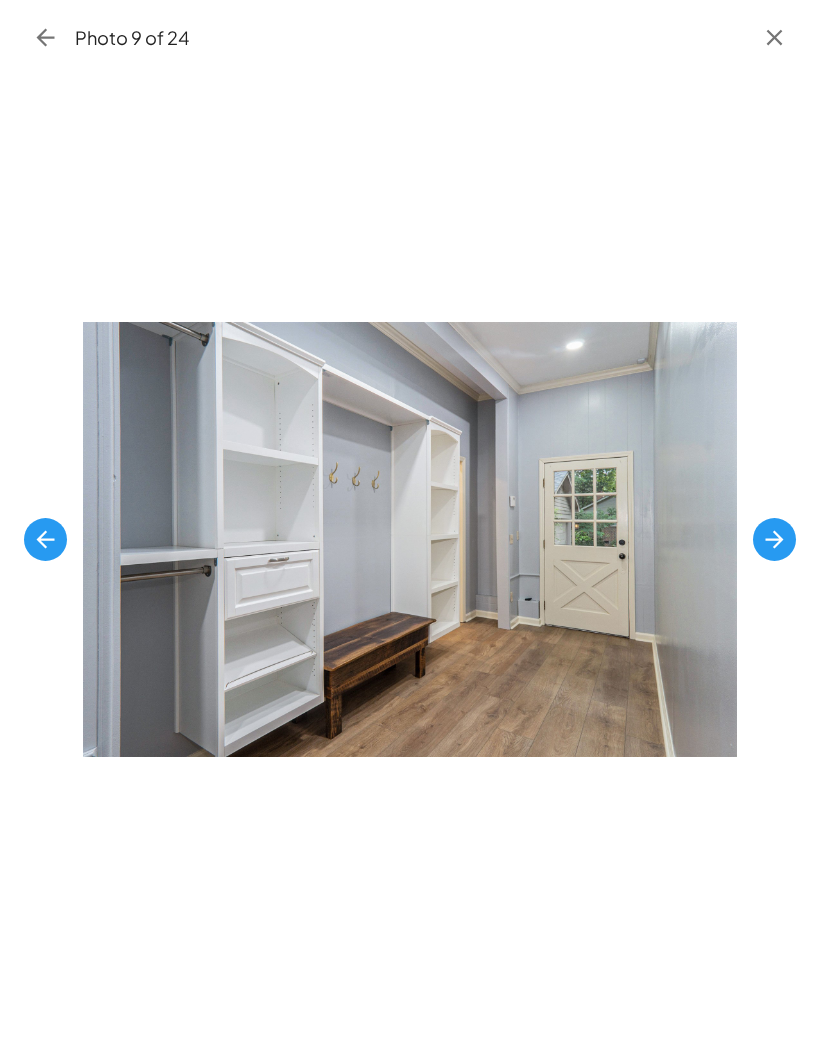 click 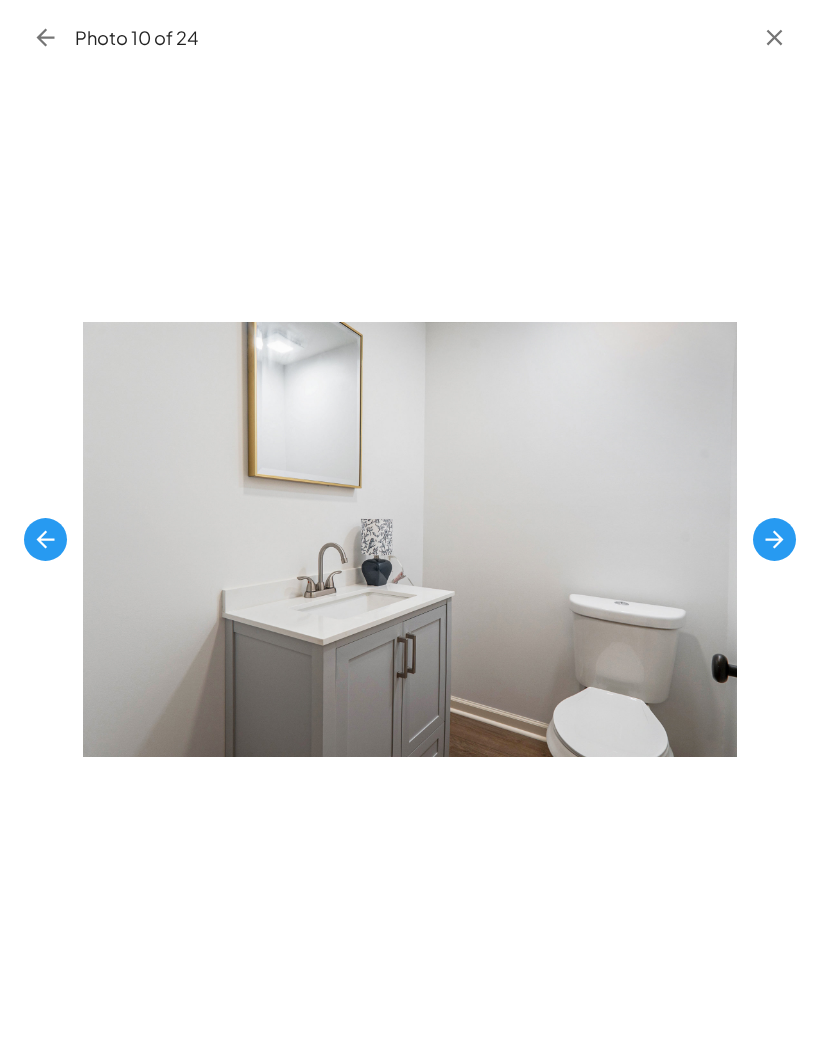 click 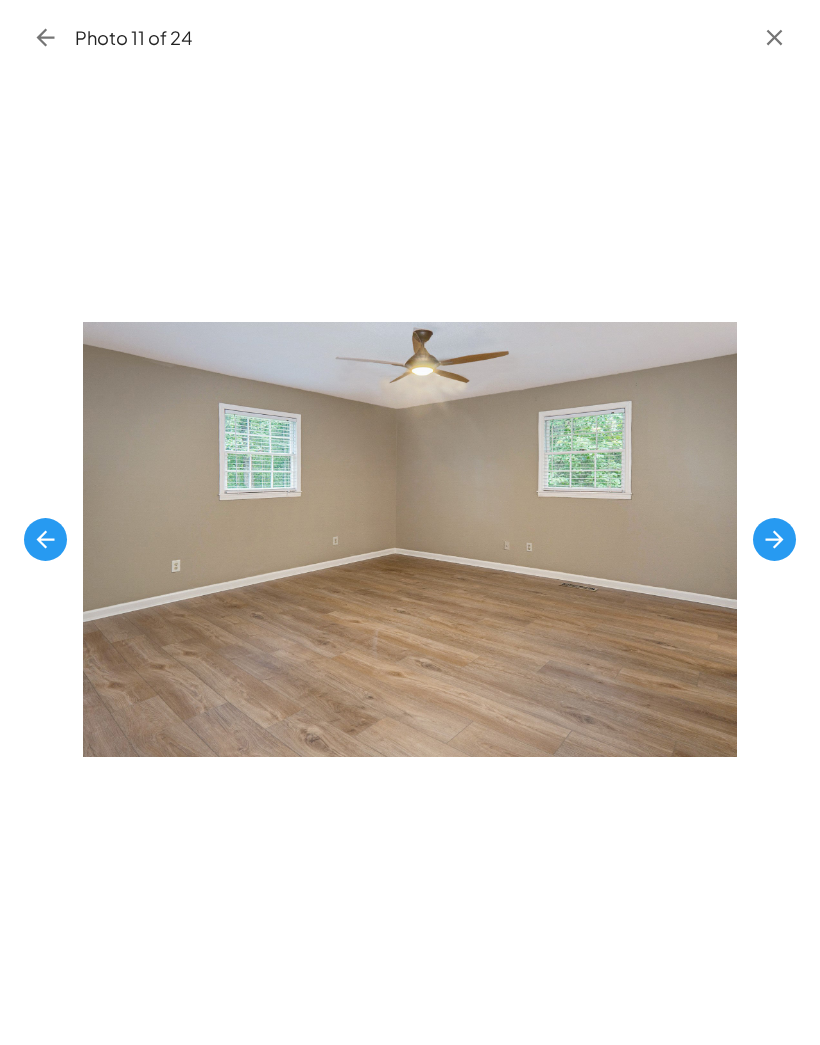 click 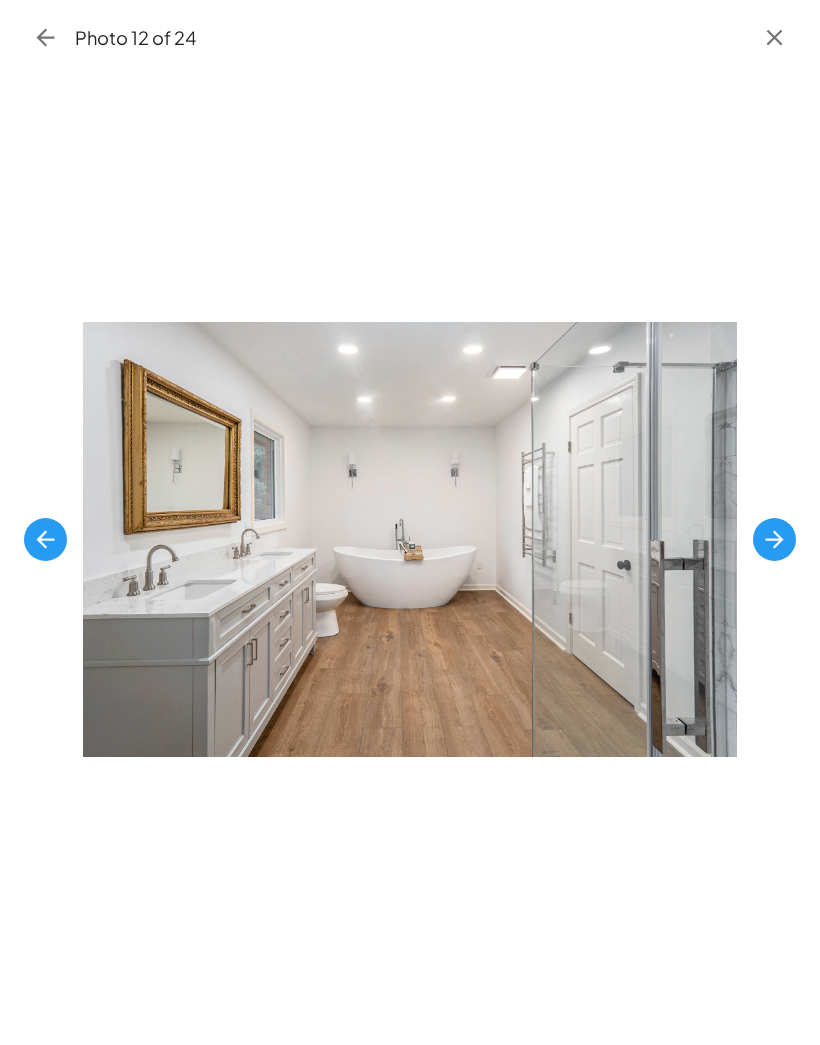 click 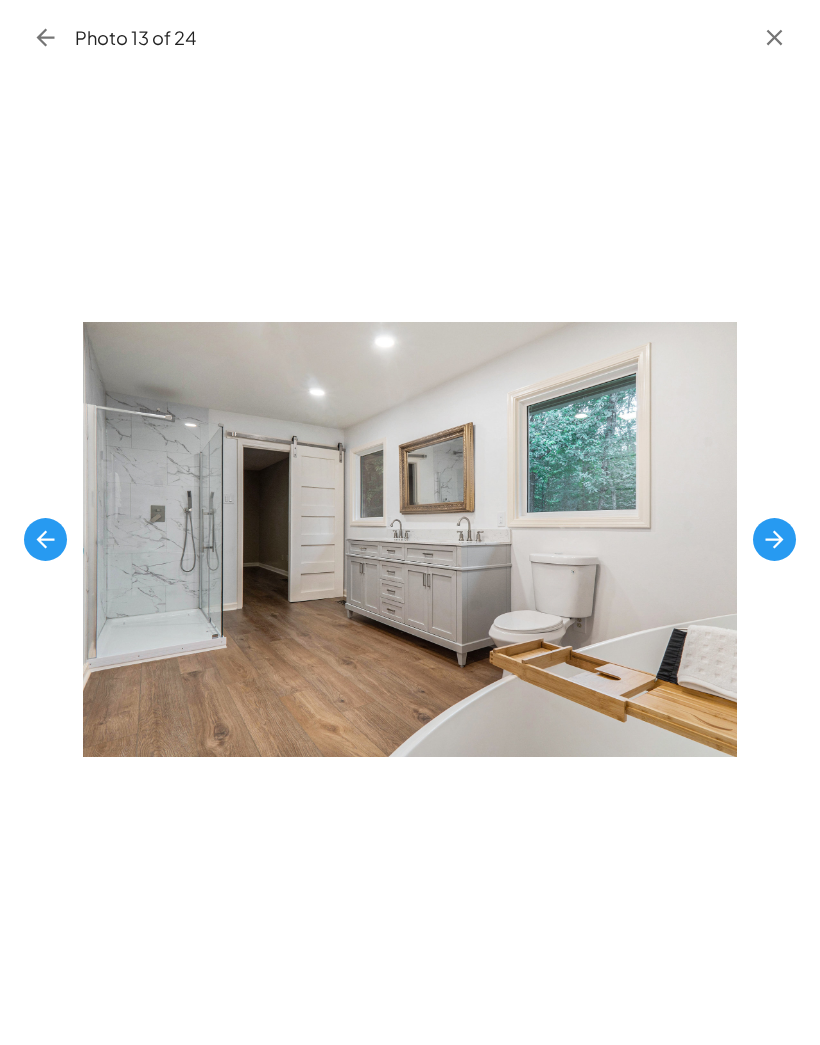 click 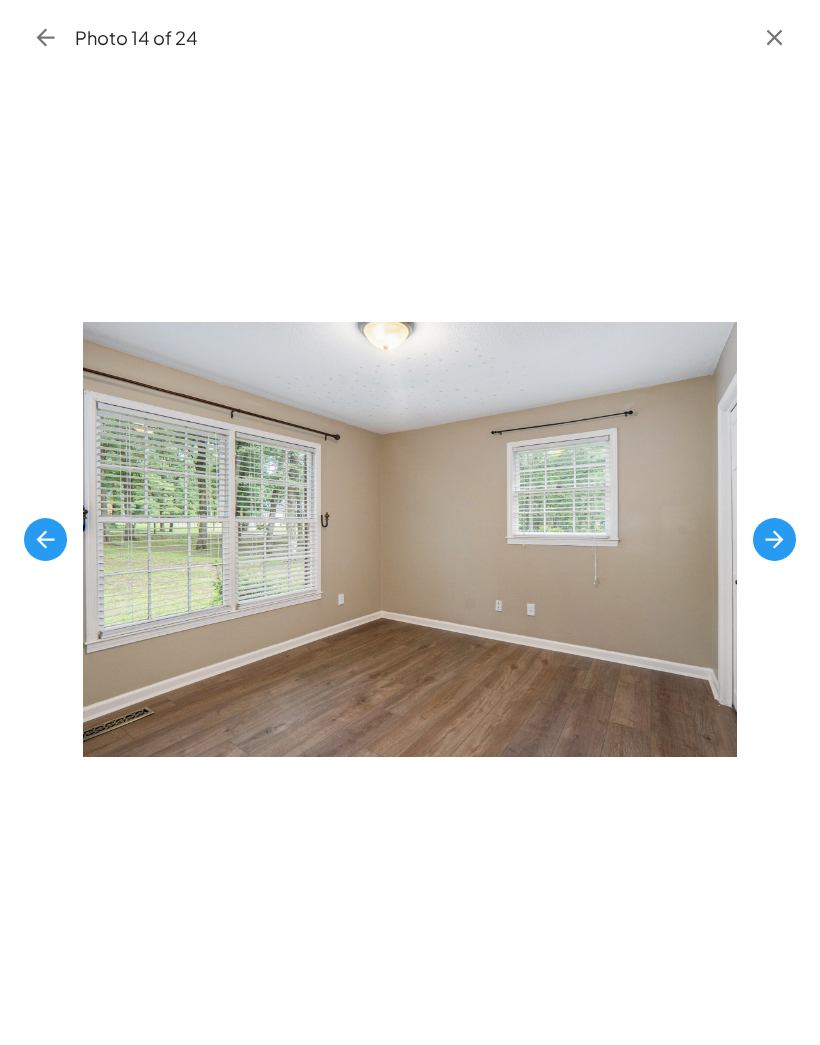 click at bounding box center (410, 539) 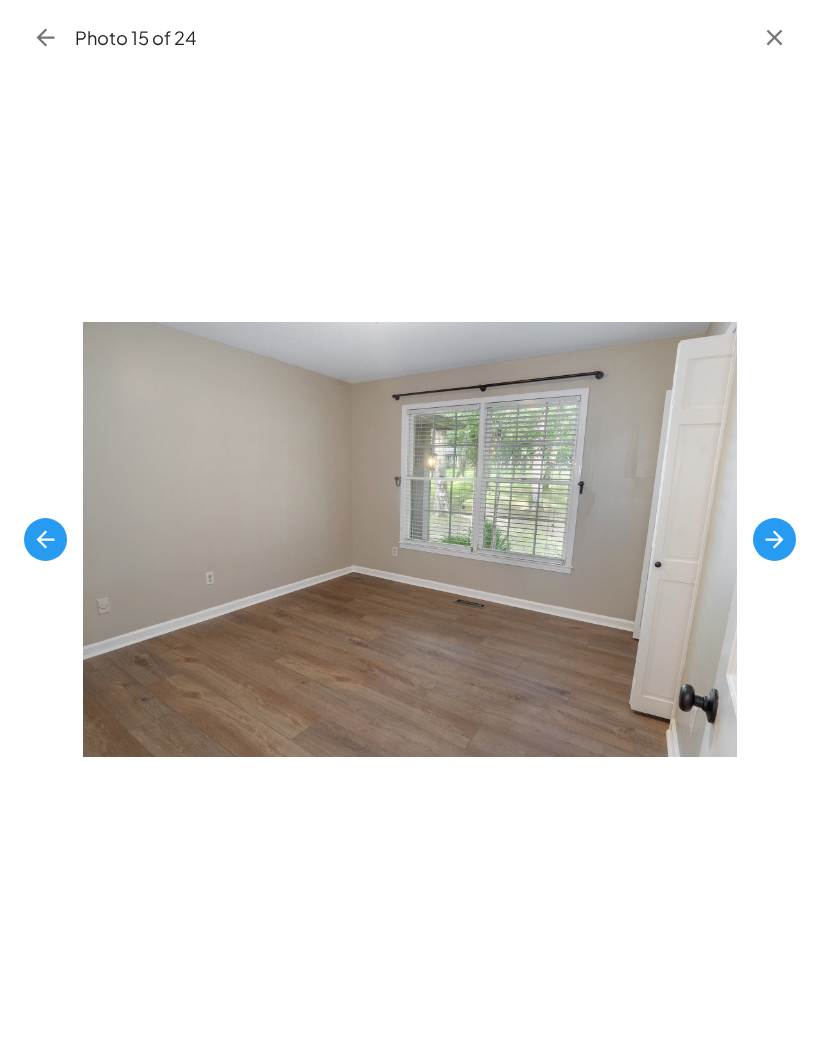 click 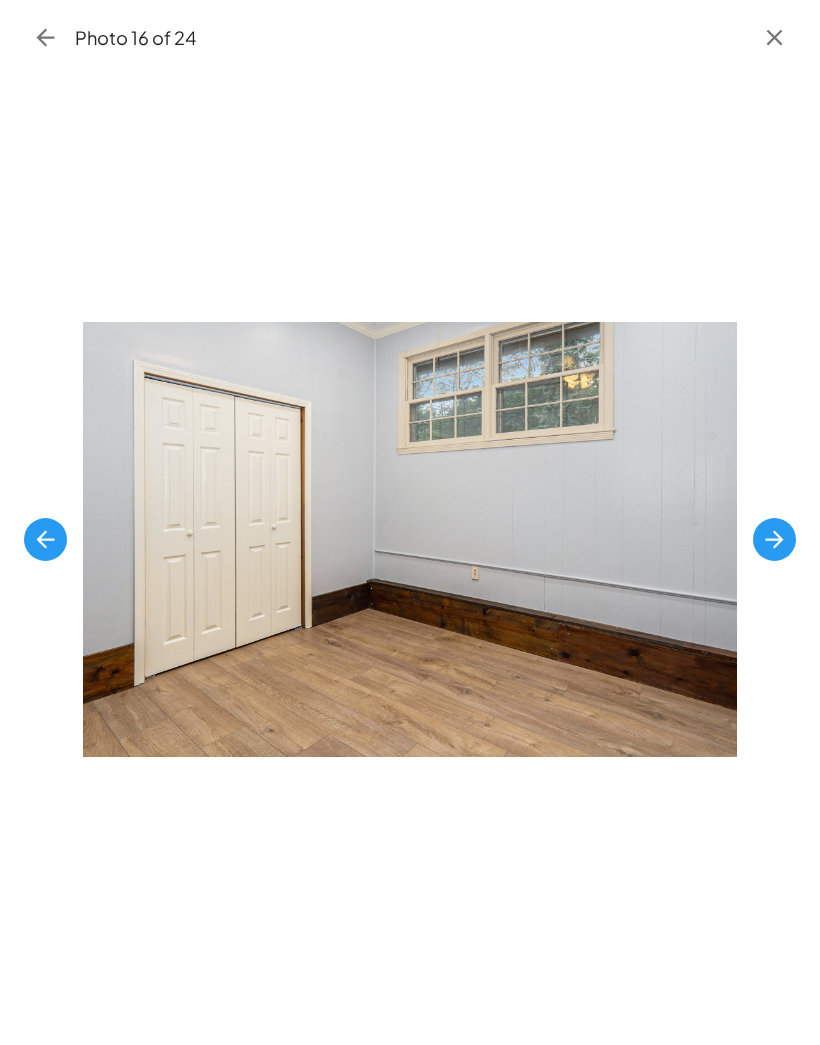 click 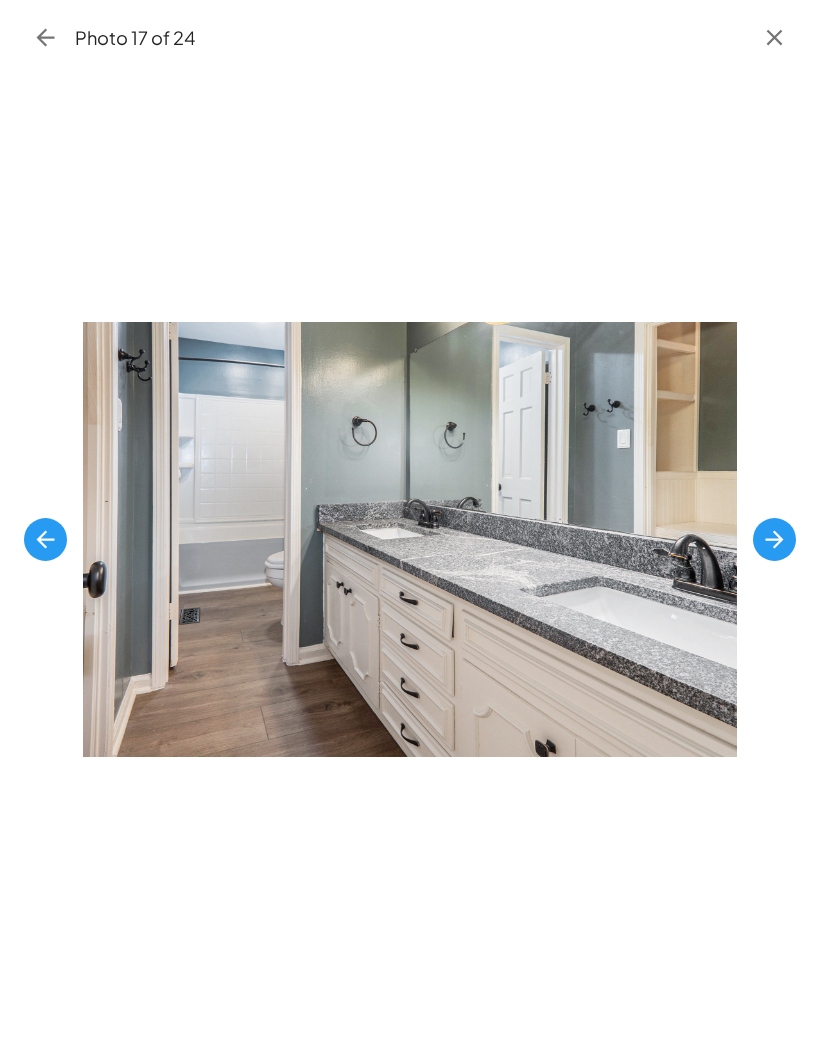 click 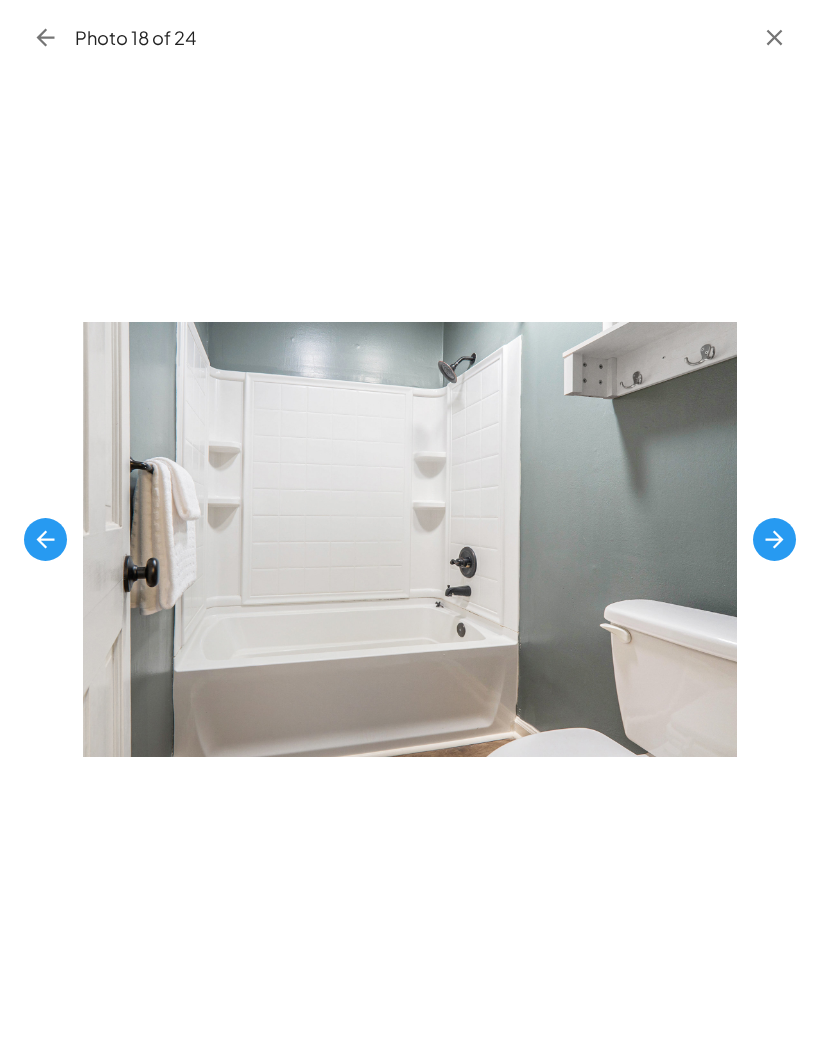 click 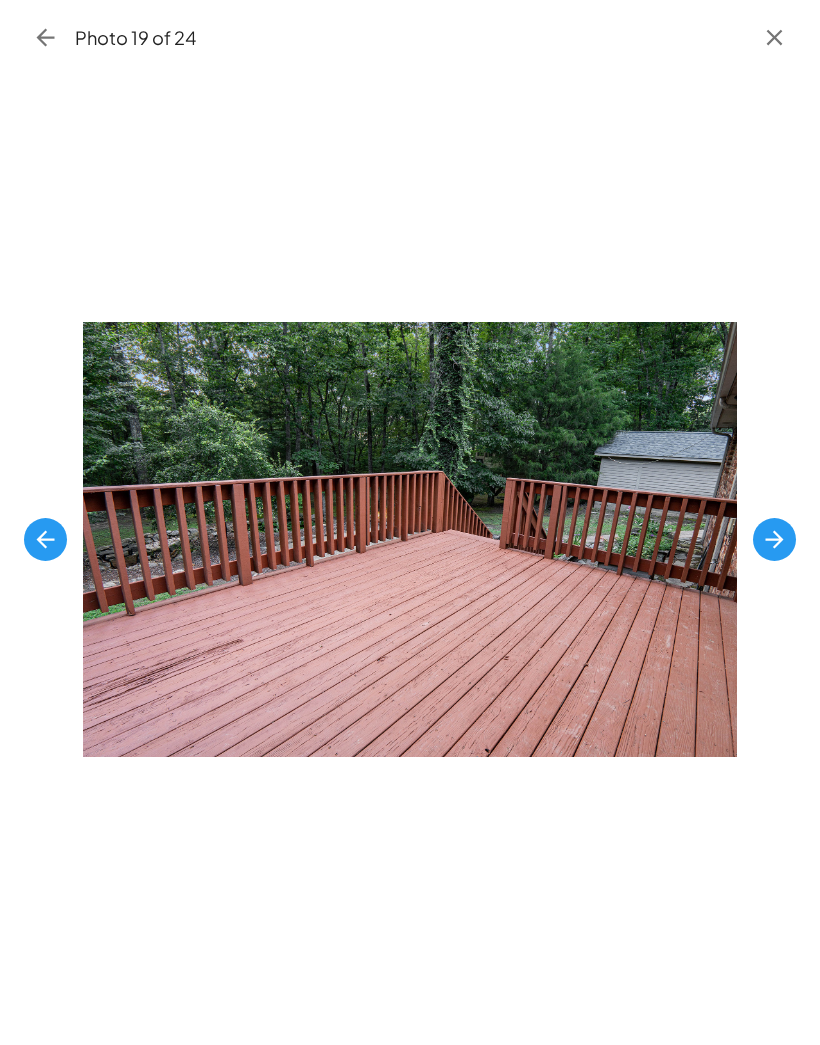 click at bounding box center (774, 539) 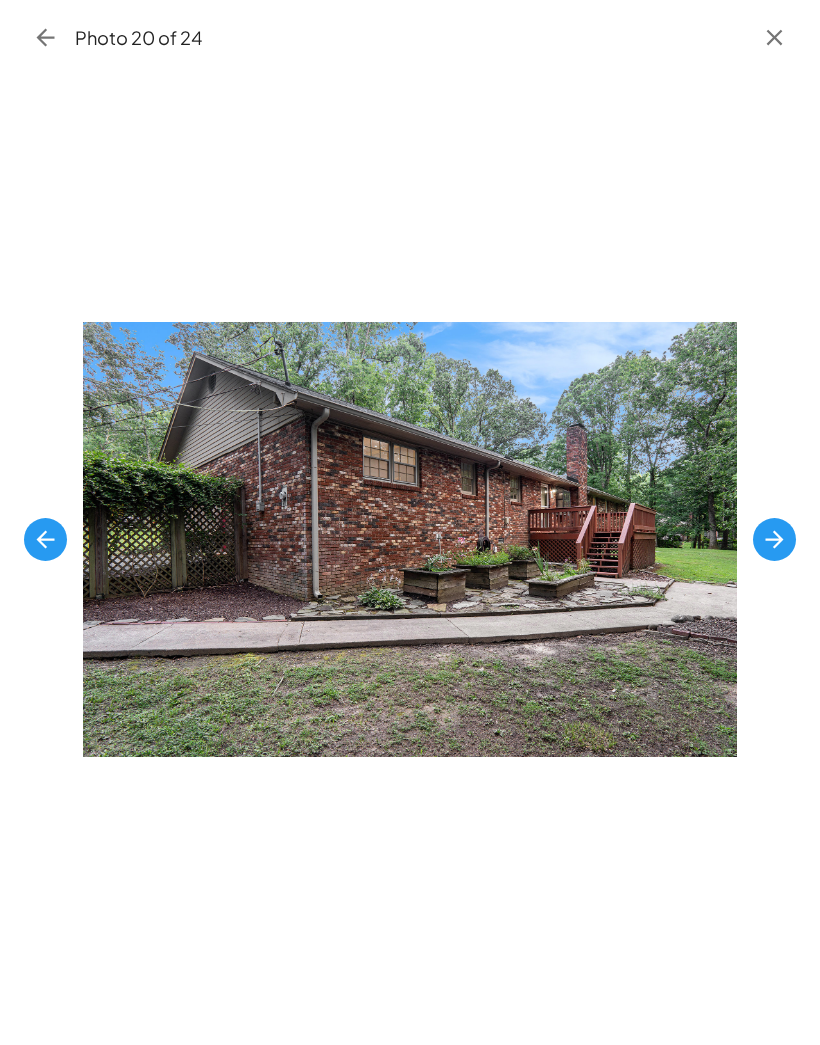 click 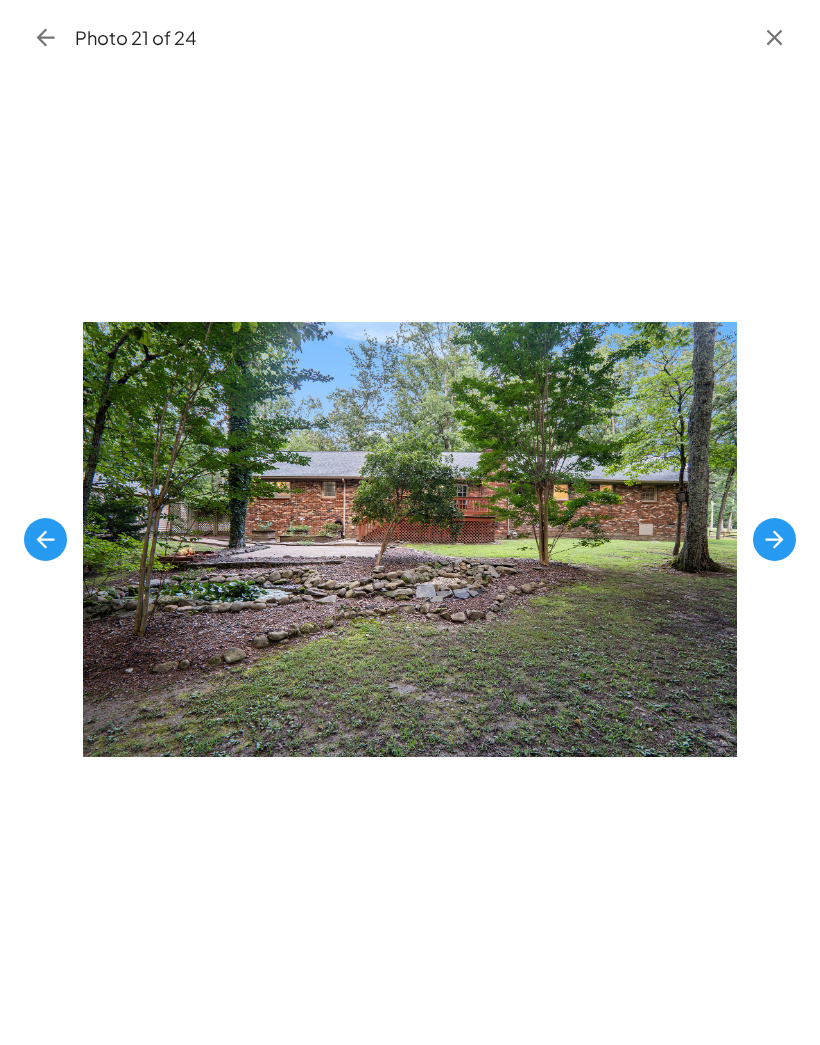 click at bounding box center (774, 539) 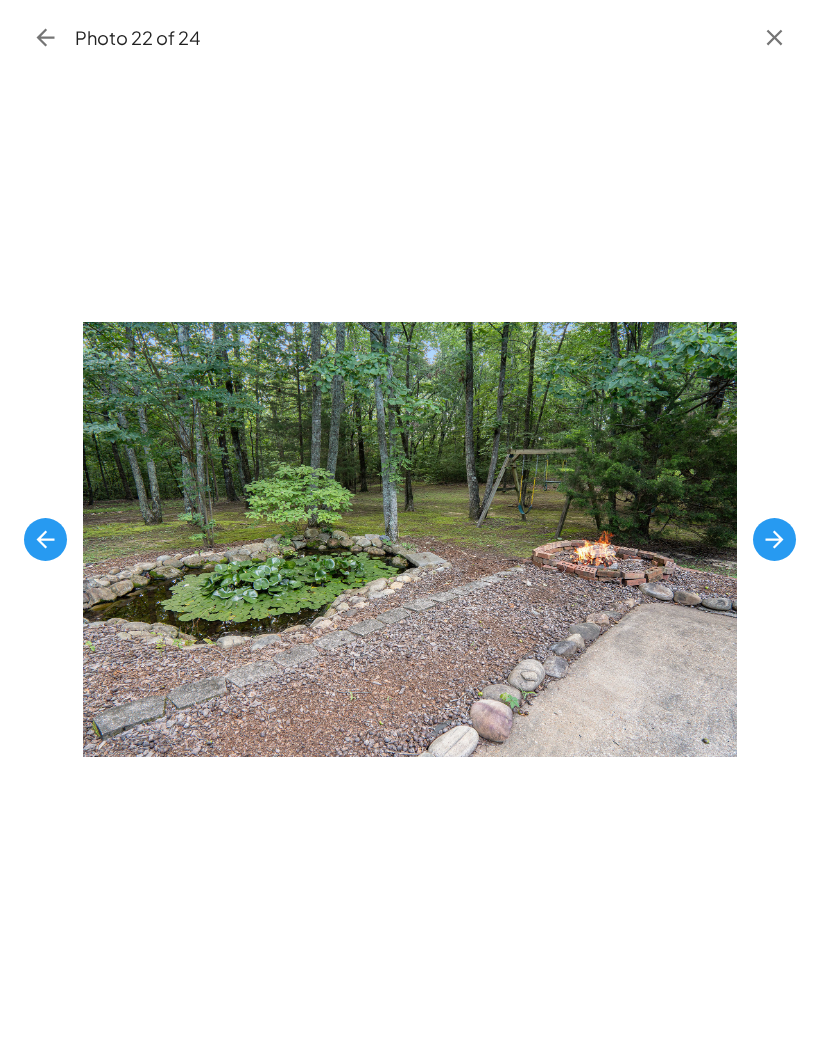 click 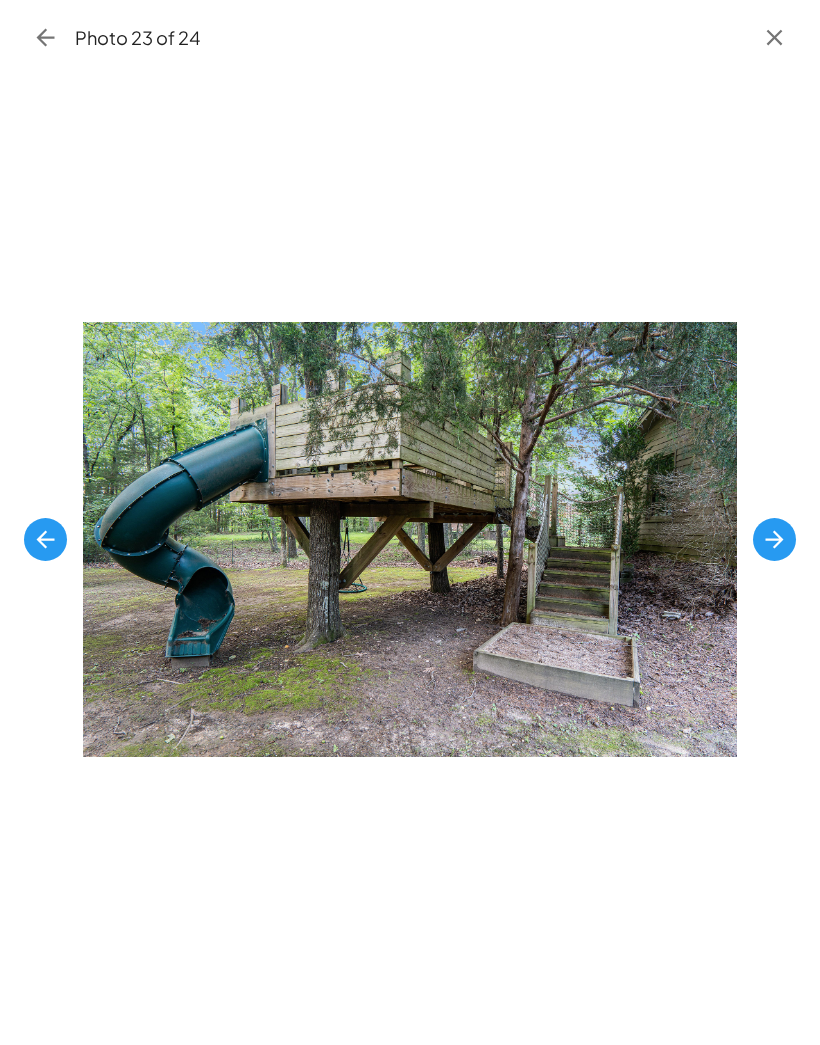 click 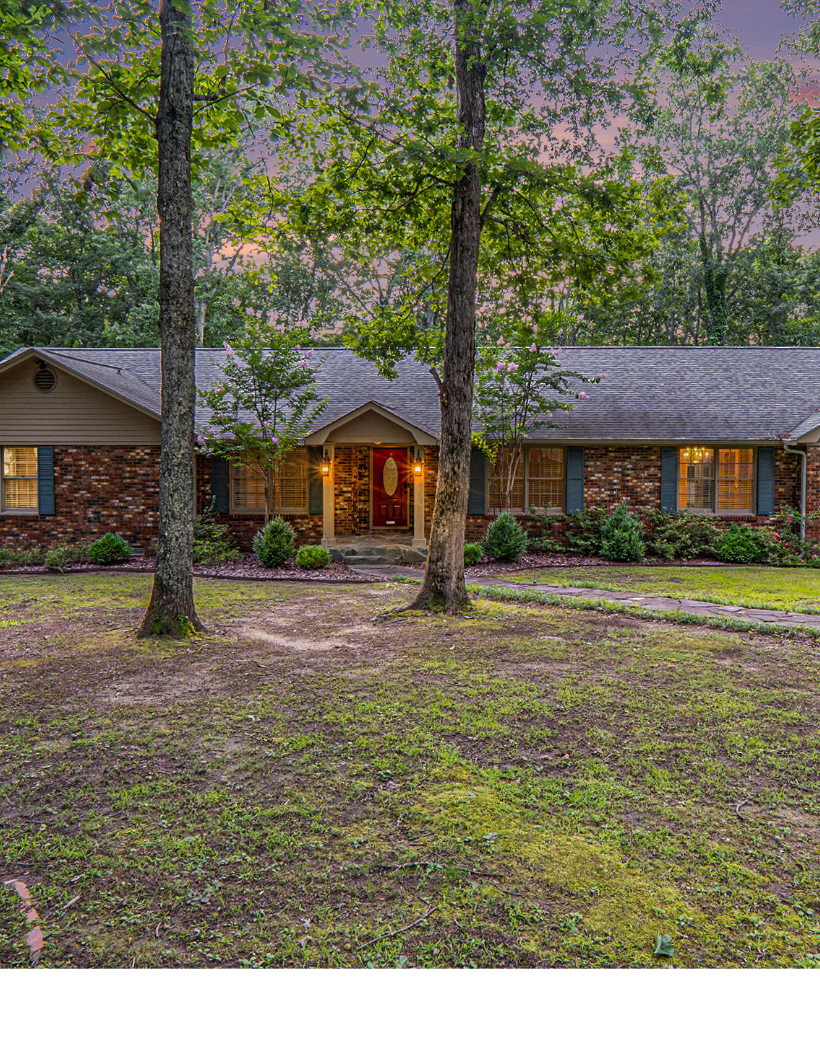 click at bounding box center [409, 540] 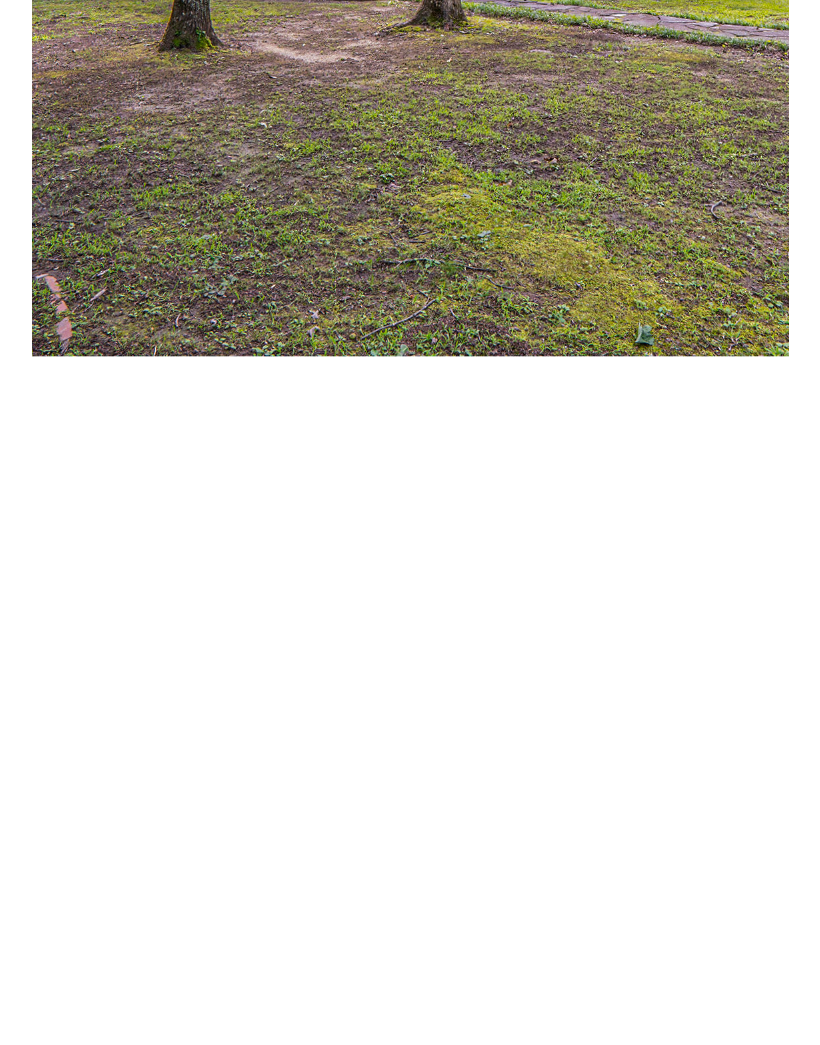 scroll, scrollTop: 569, scrollLeft: 0, axis: vertical 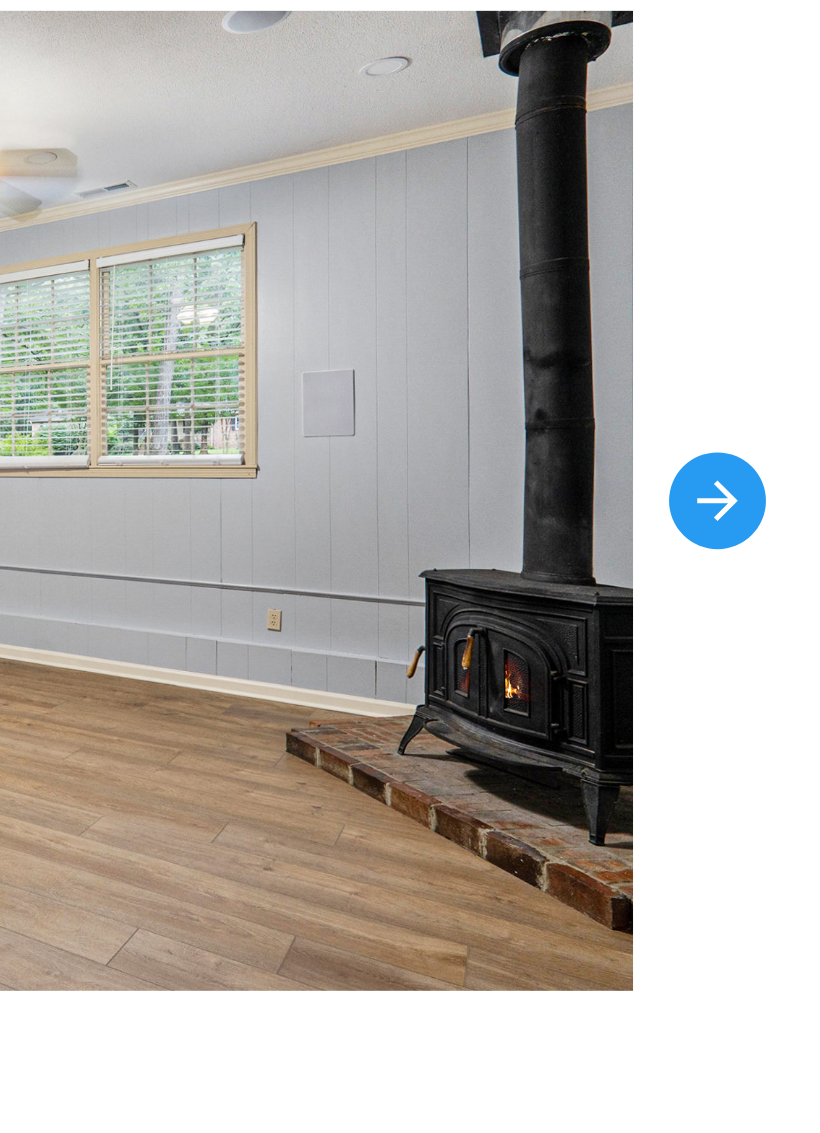 click 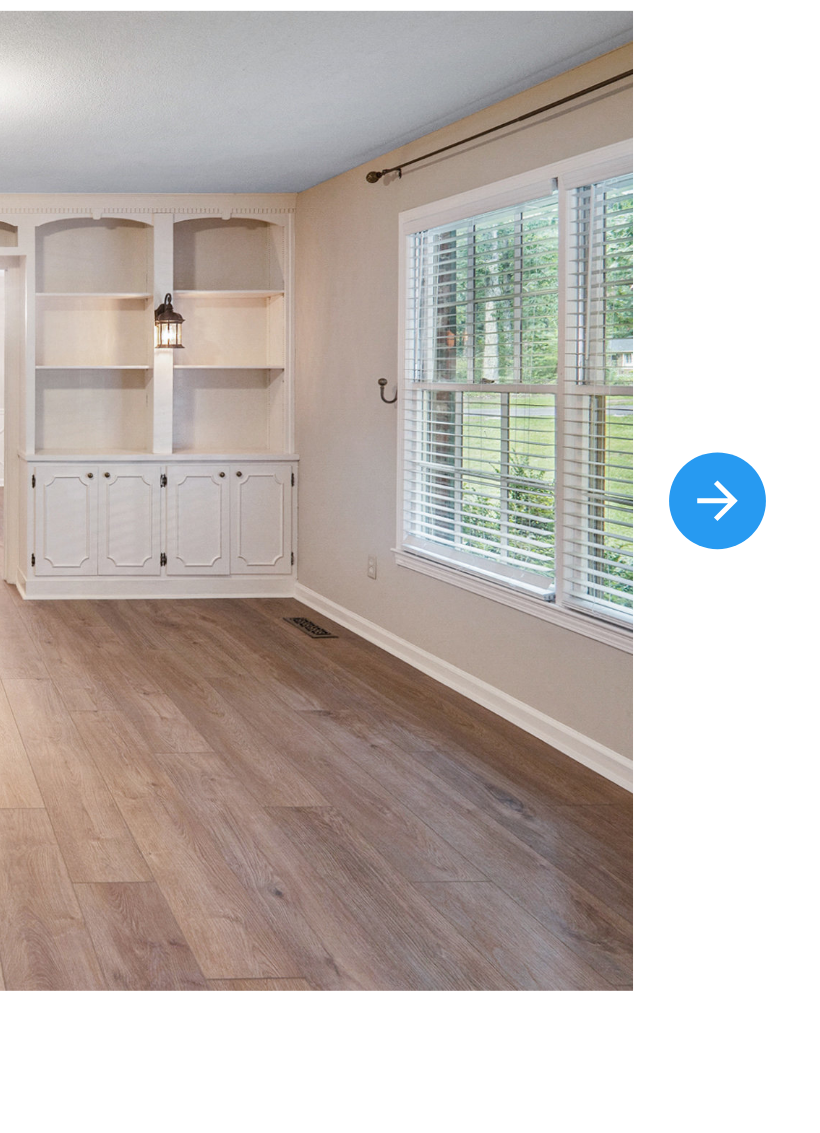 click 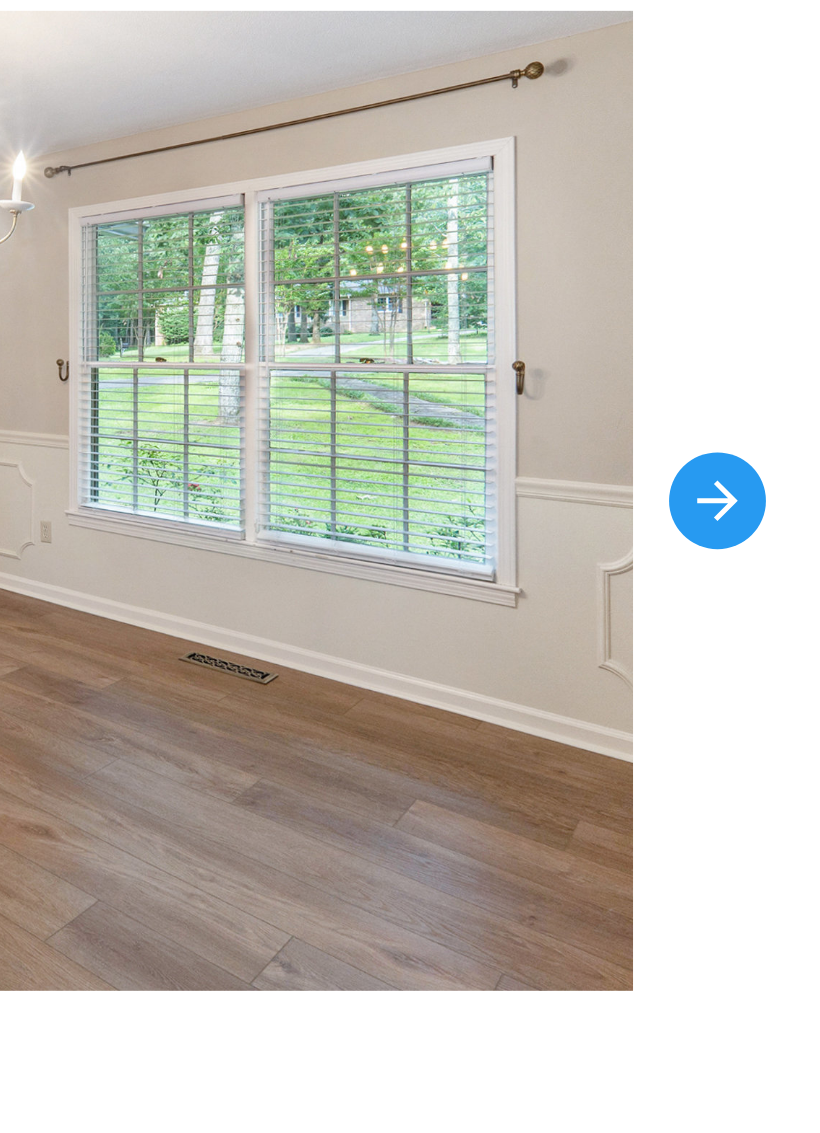 click 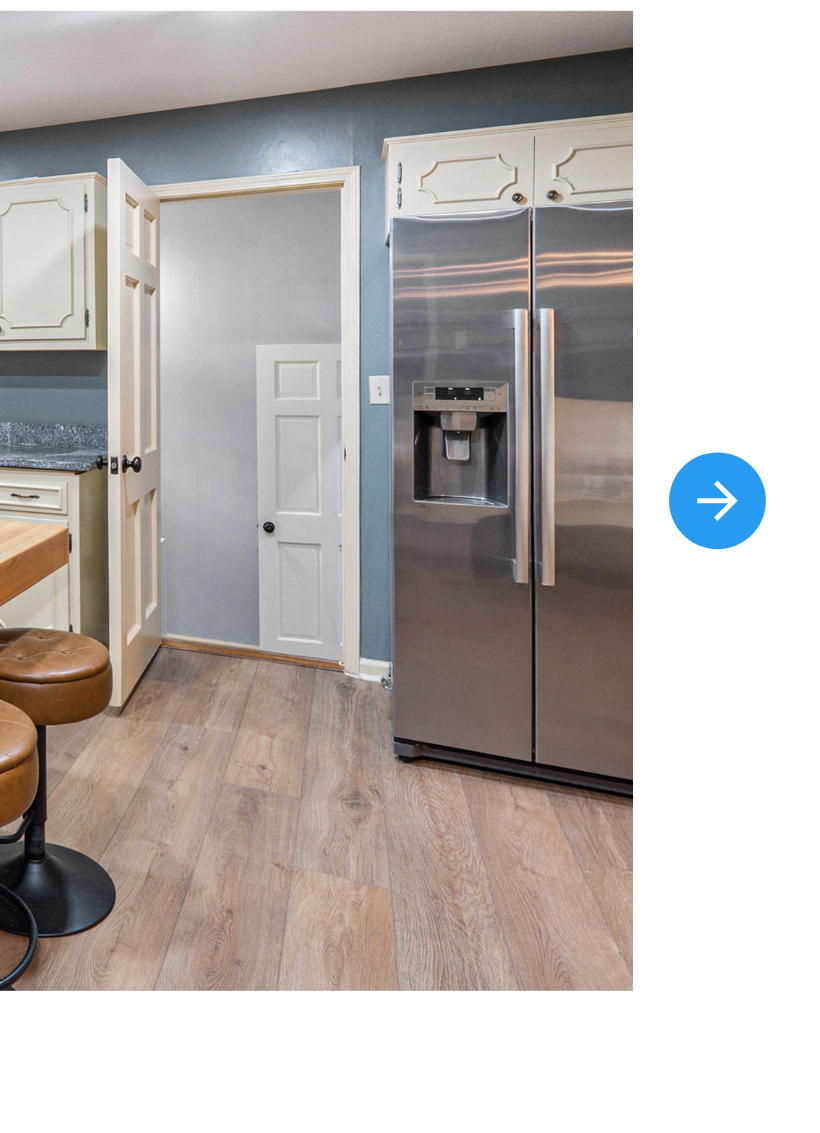 click 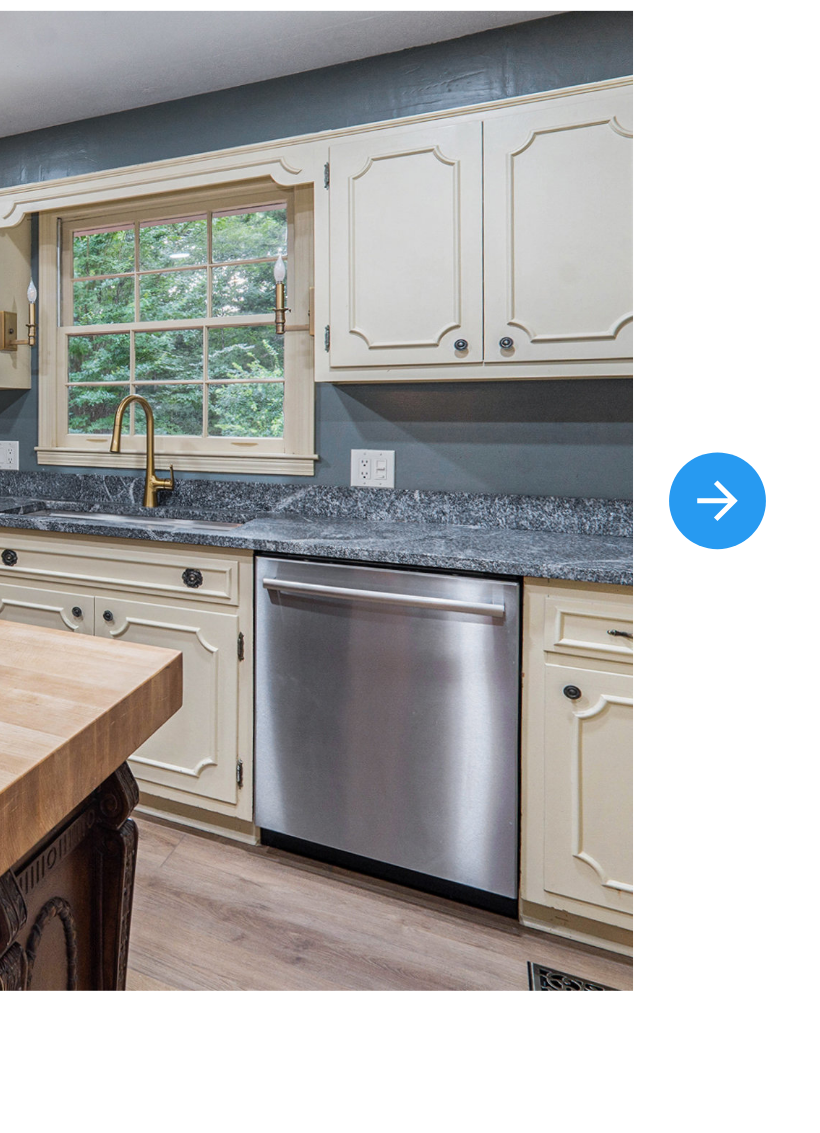 click 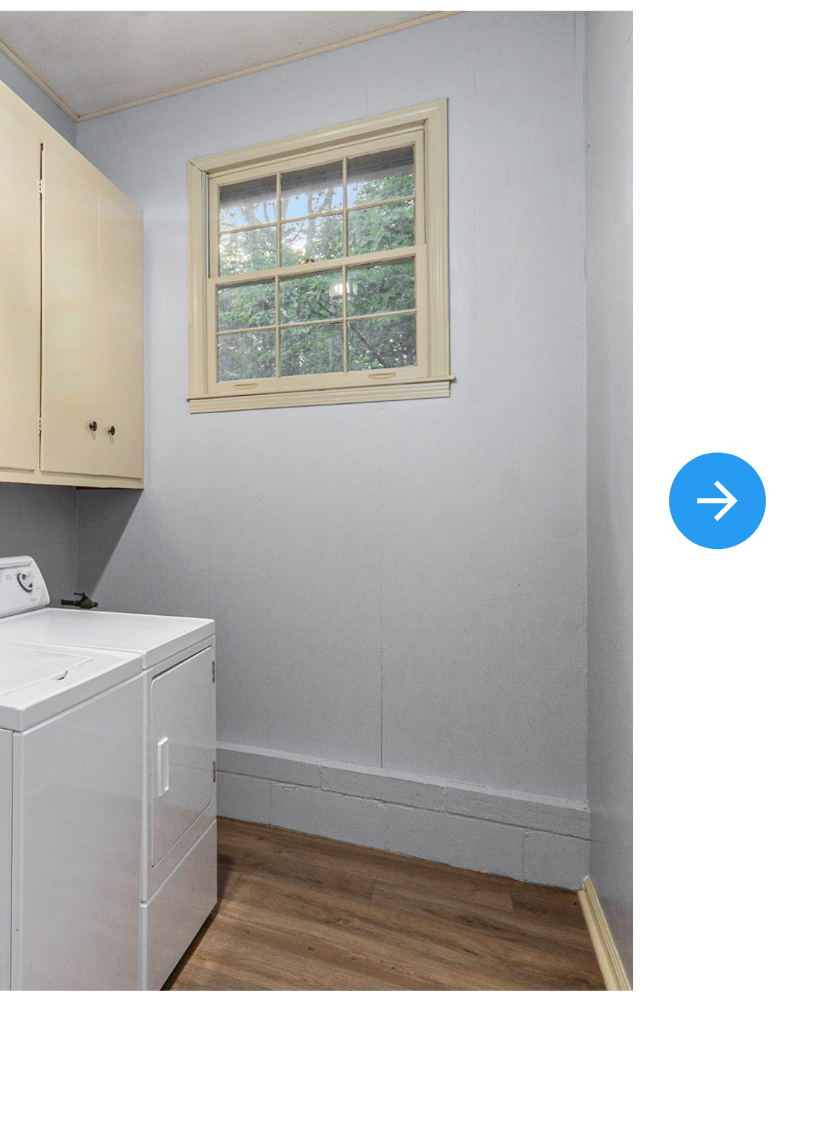 click 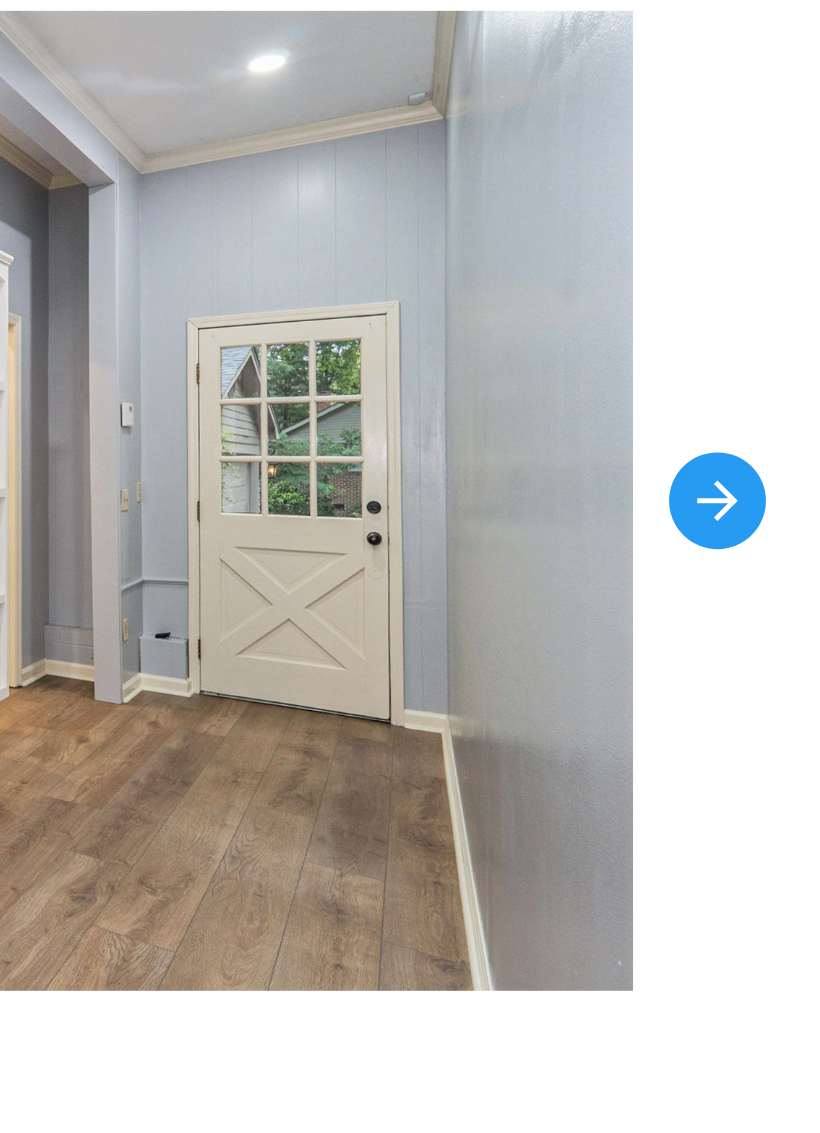 click 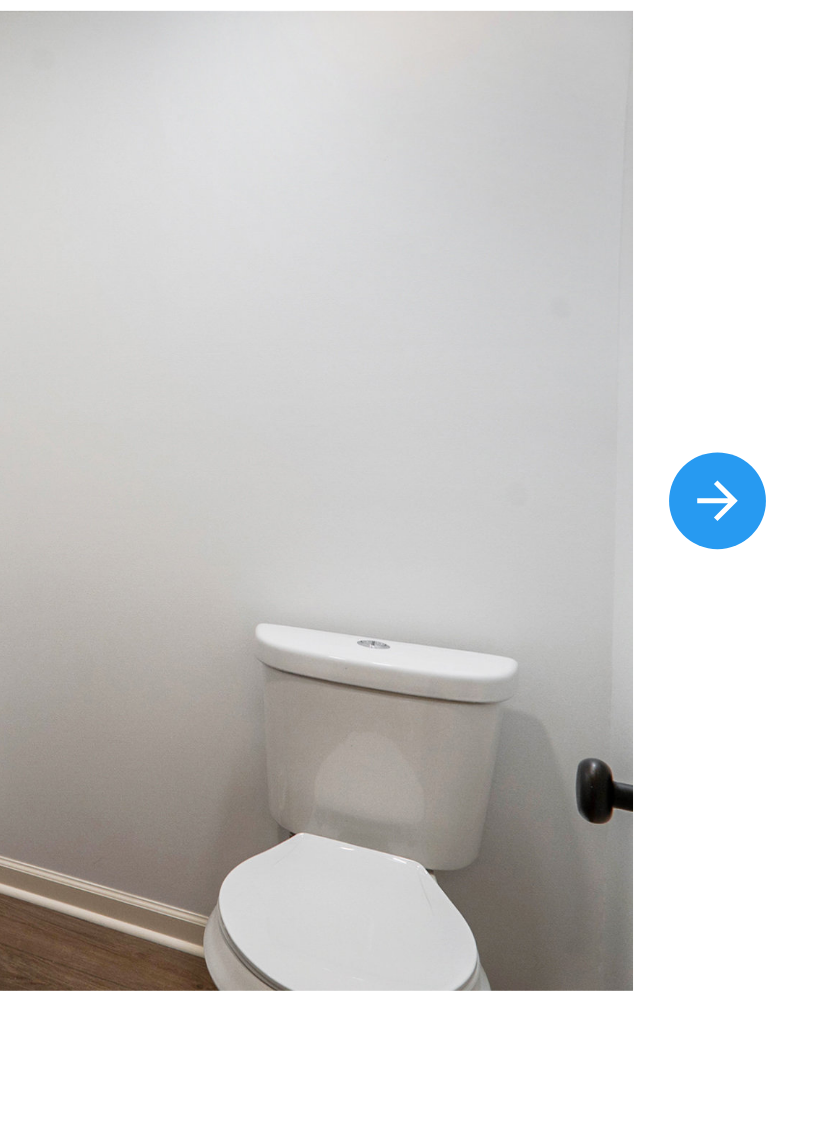 click 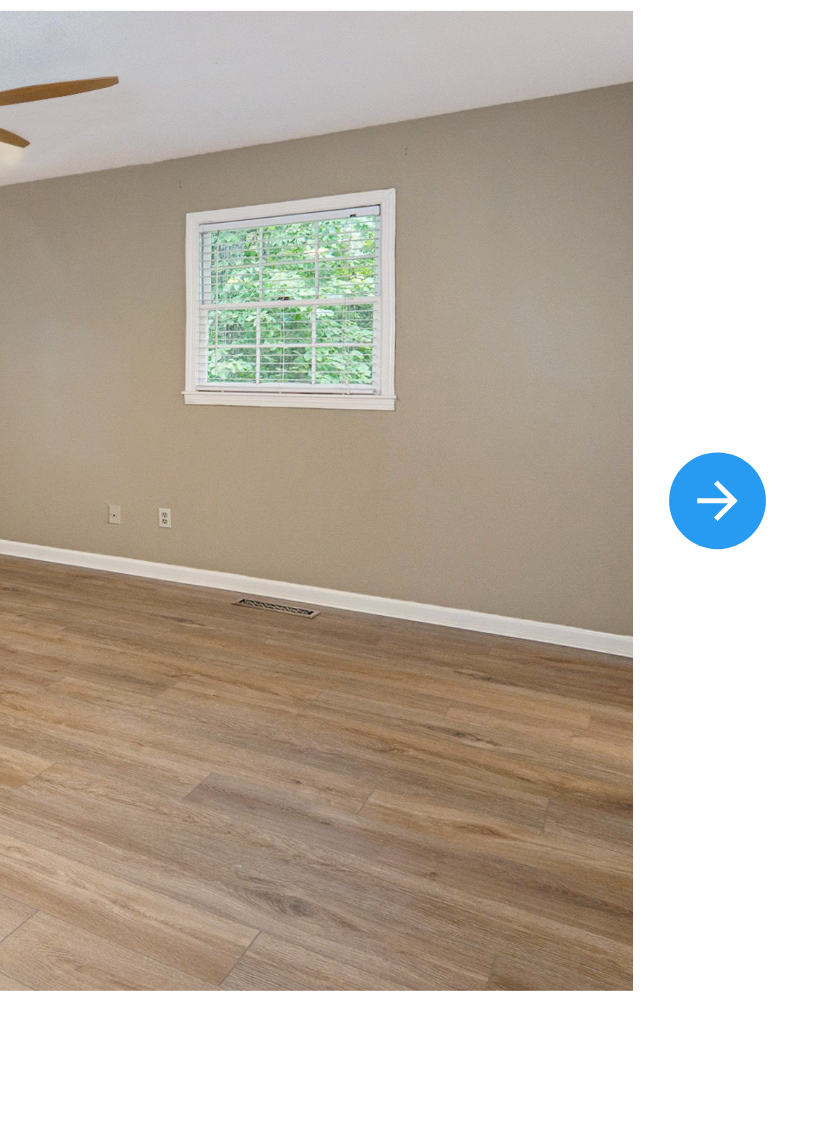 click 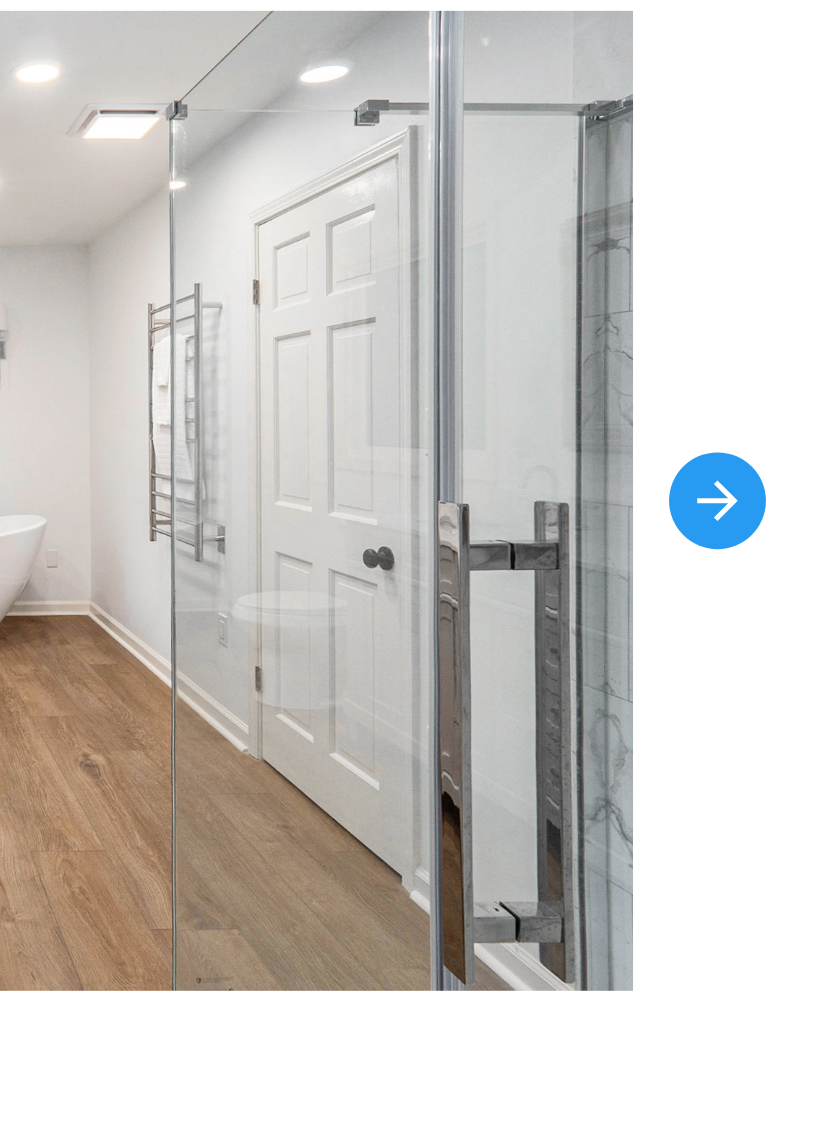 click 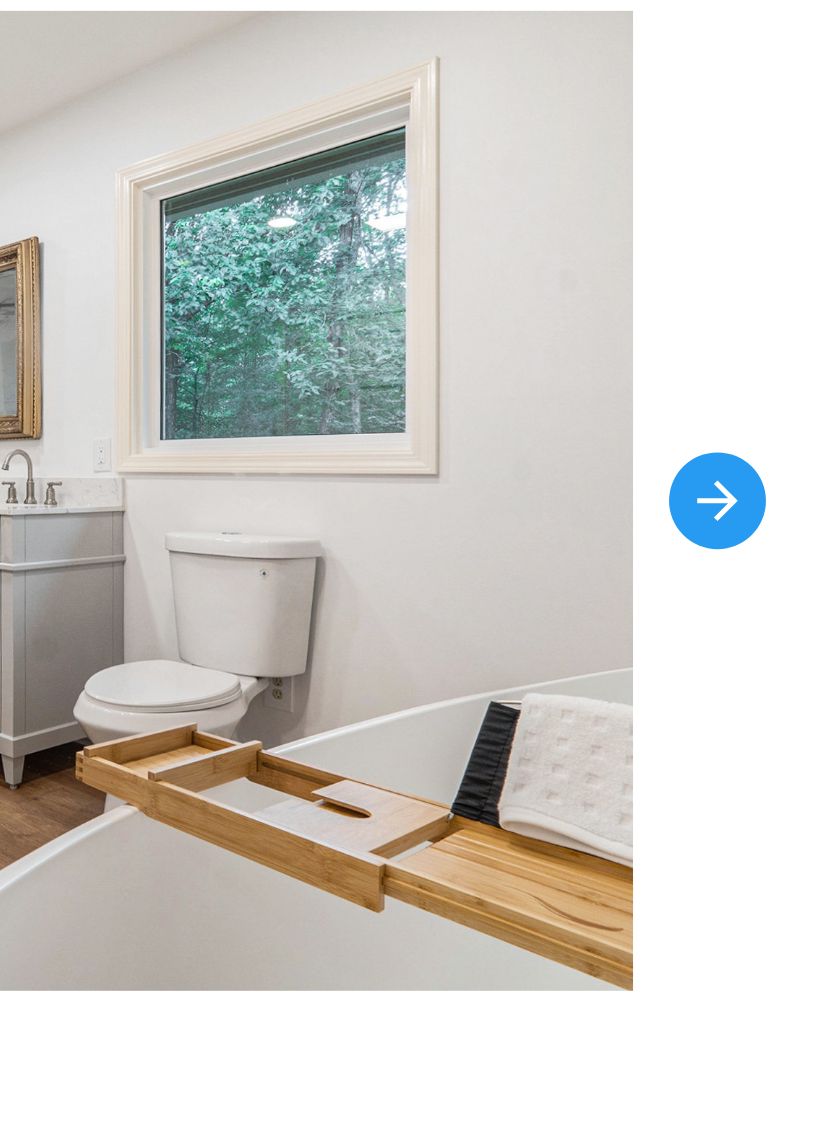 click 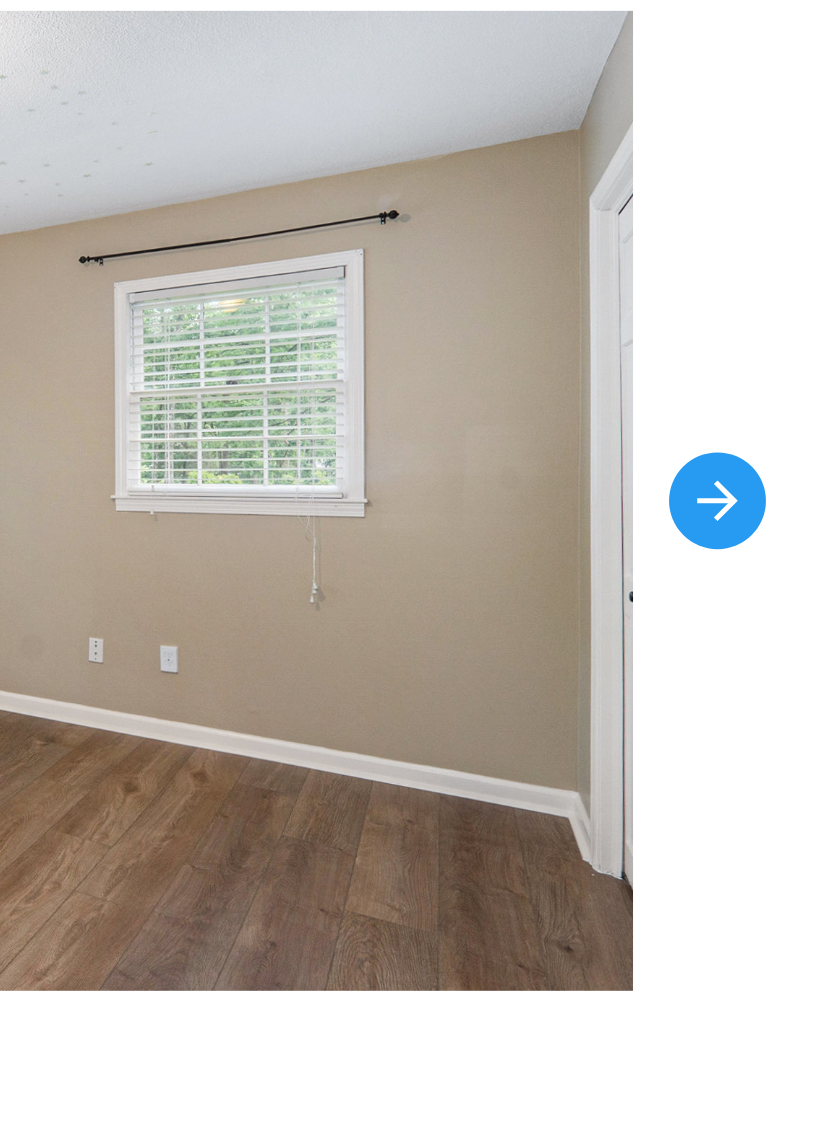 click 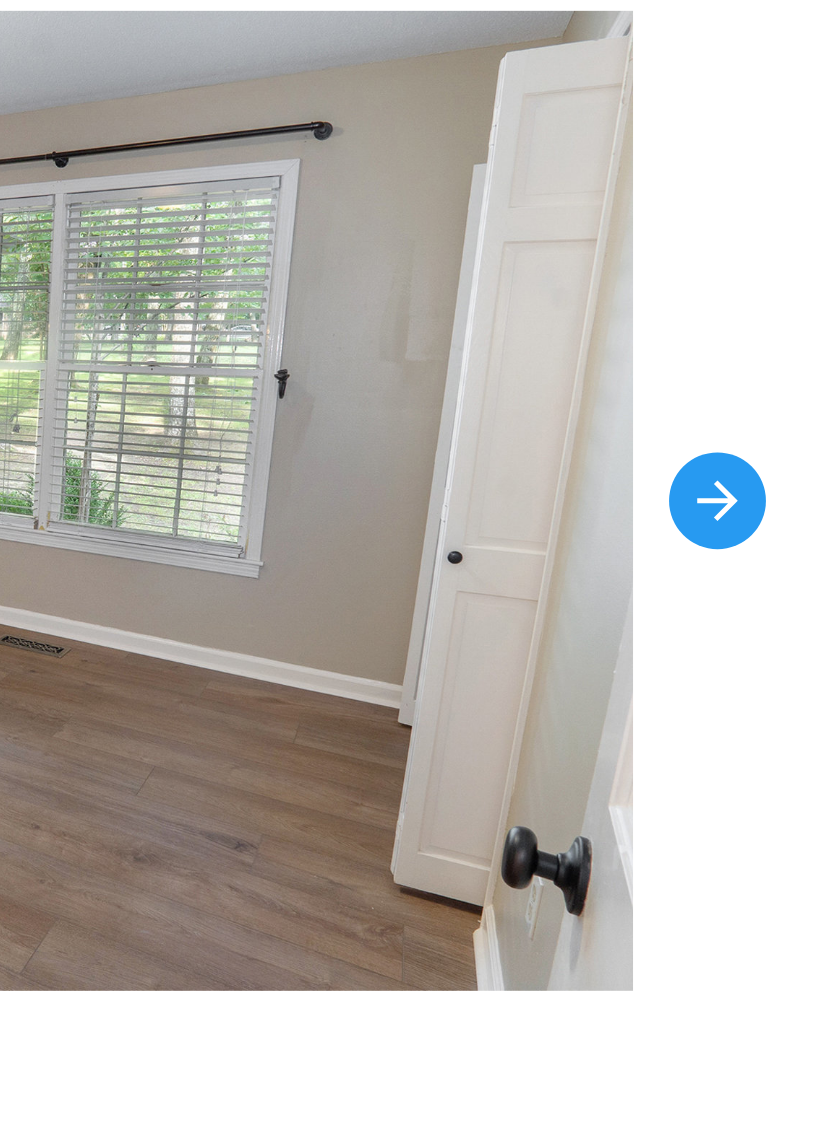click at bounding box center [774, 583] 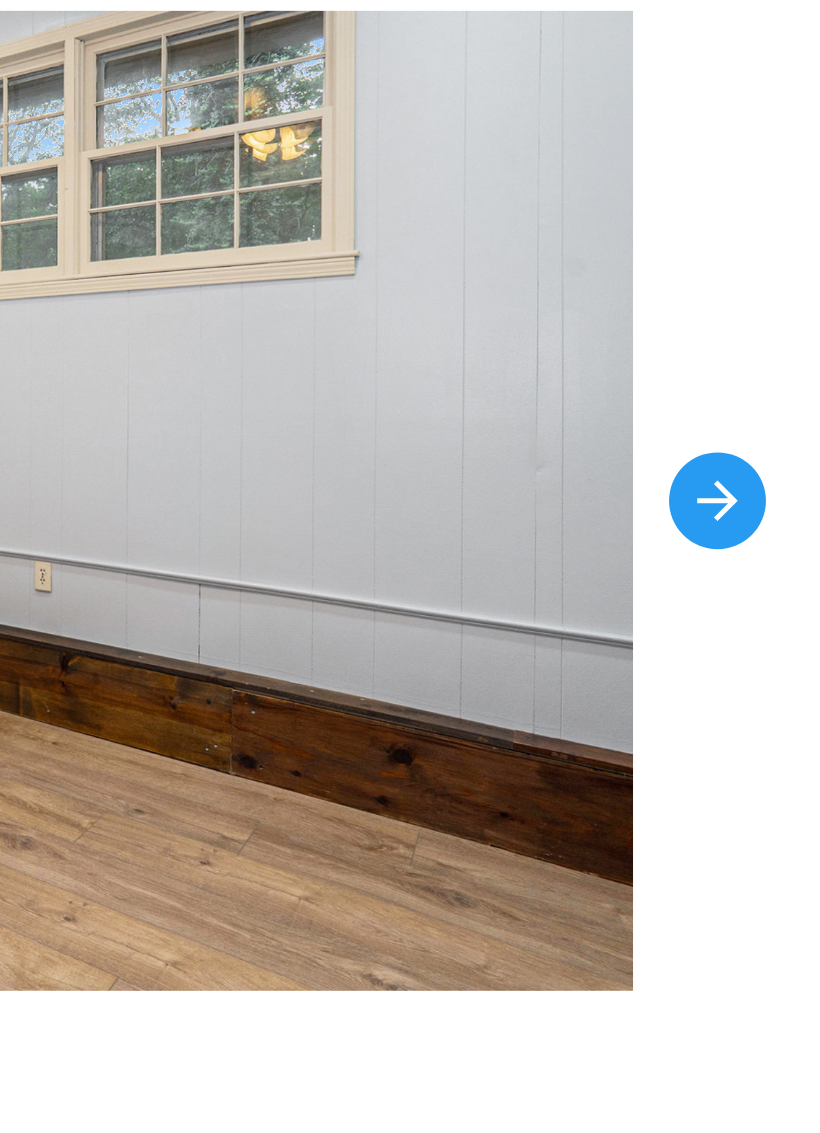 click at bounding box center [774, 583] 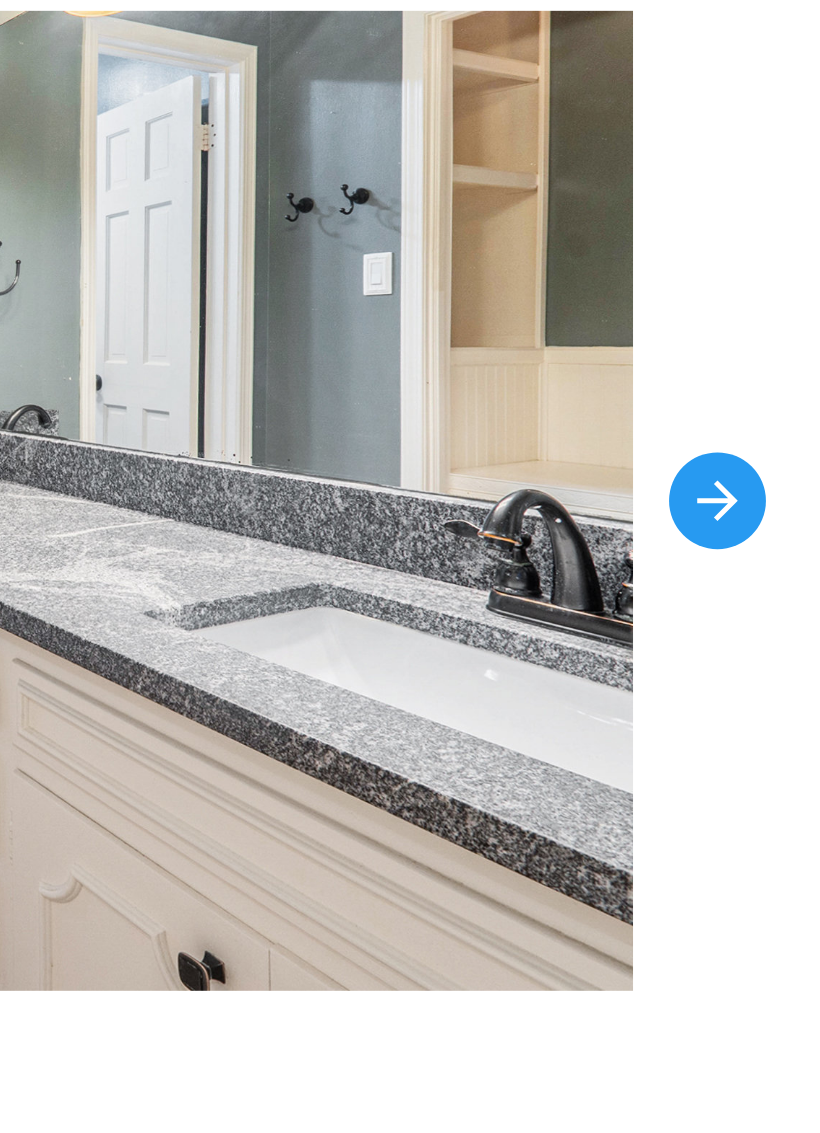 click at bounding box center (774, 583) 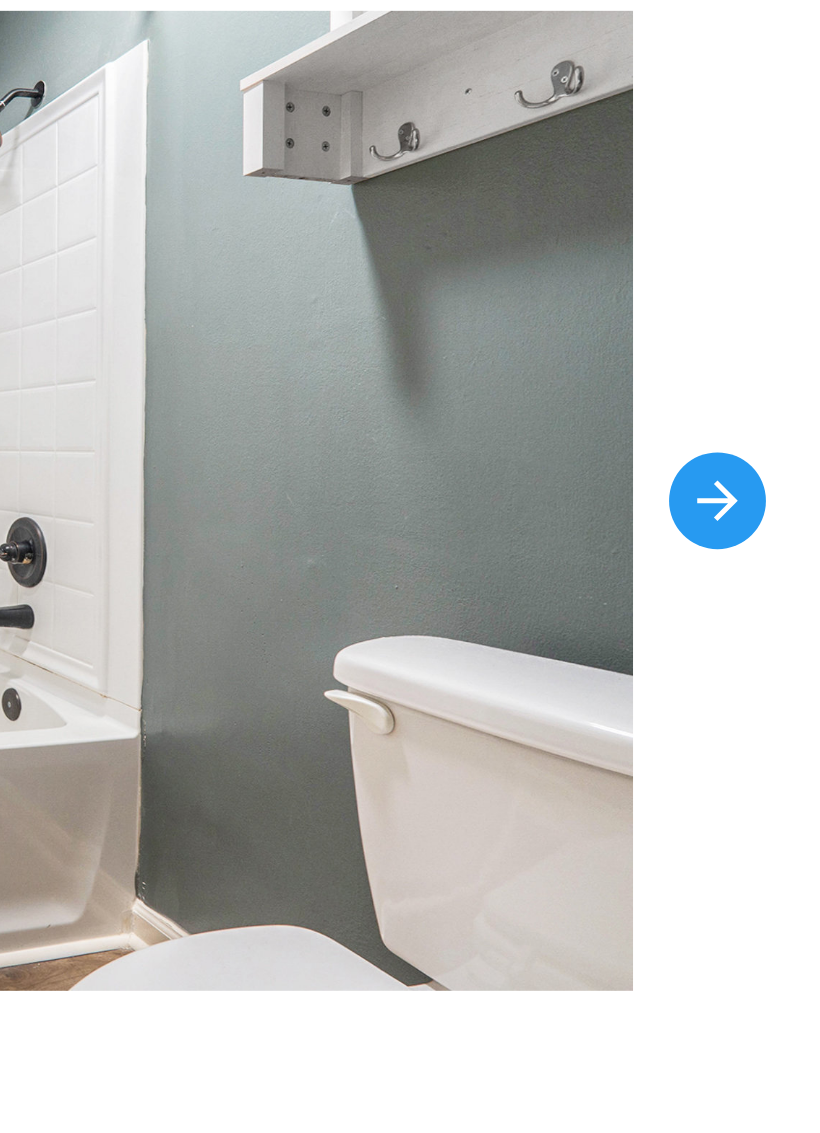 click at bounding box center [774, 583] 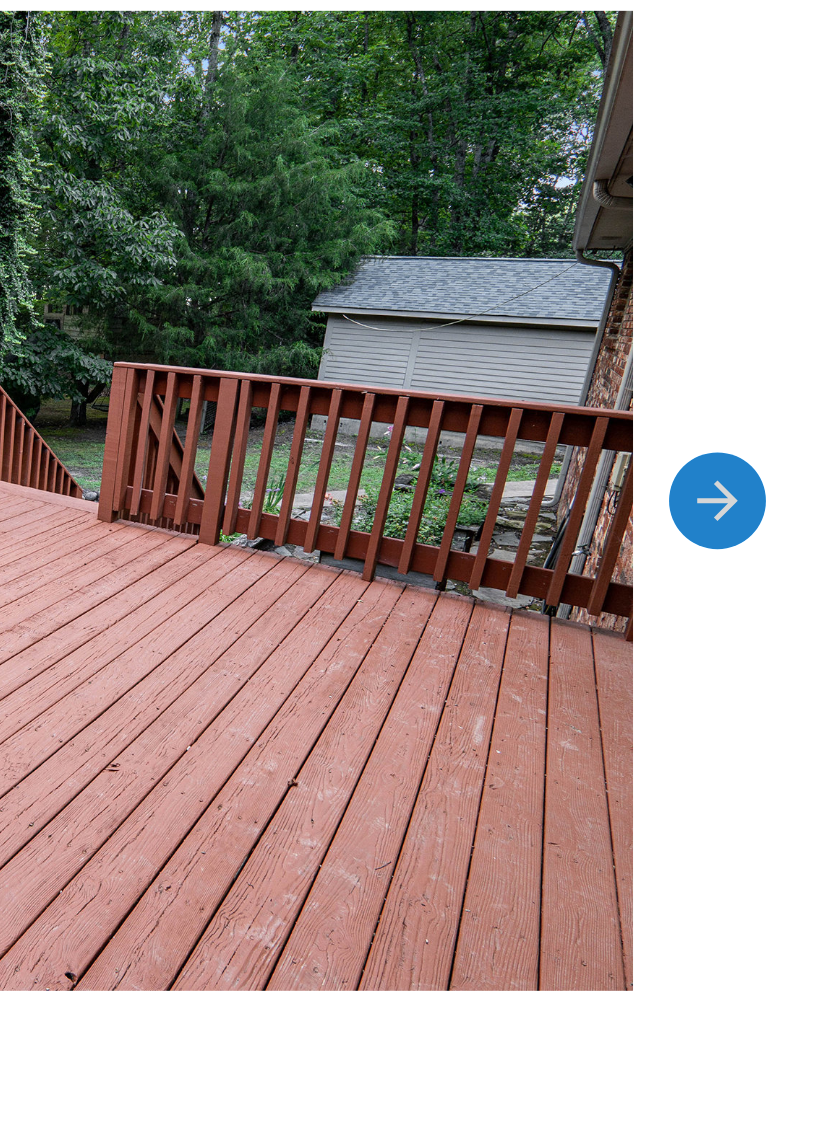 click 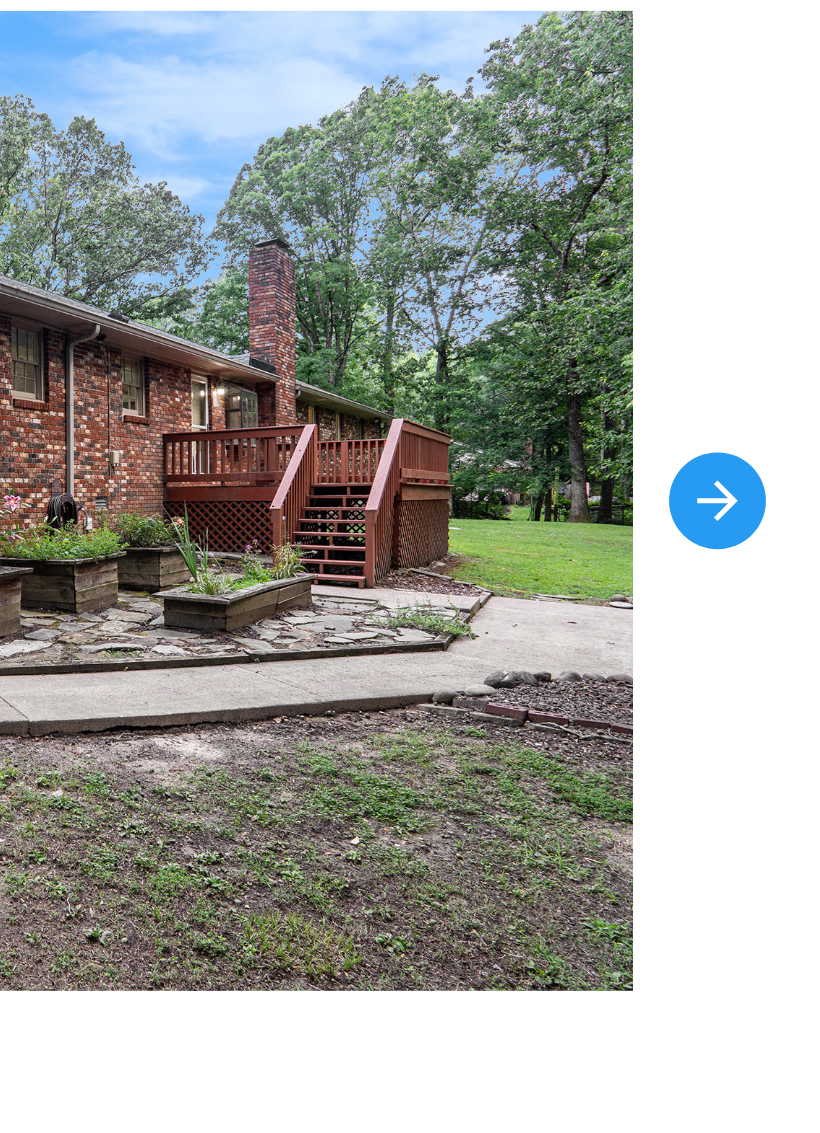 click 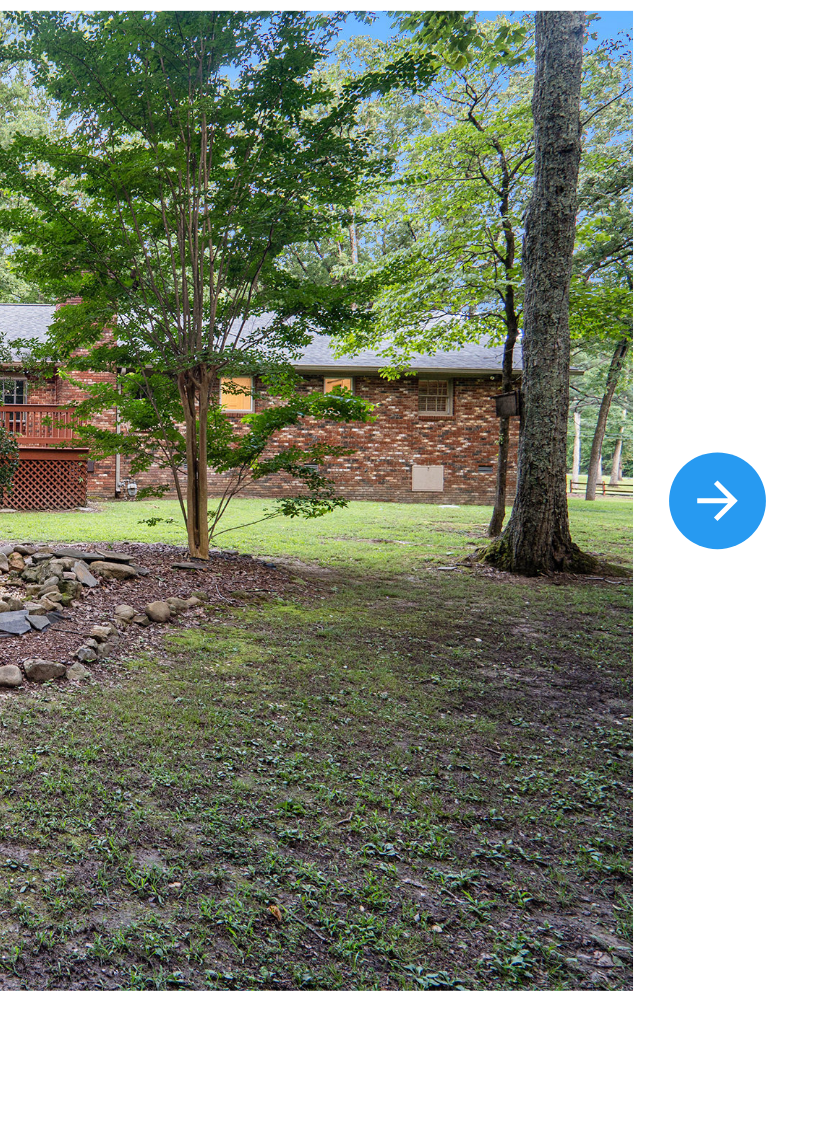 click 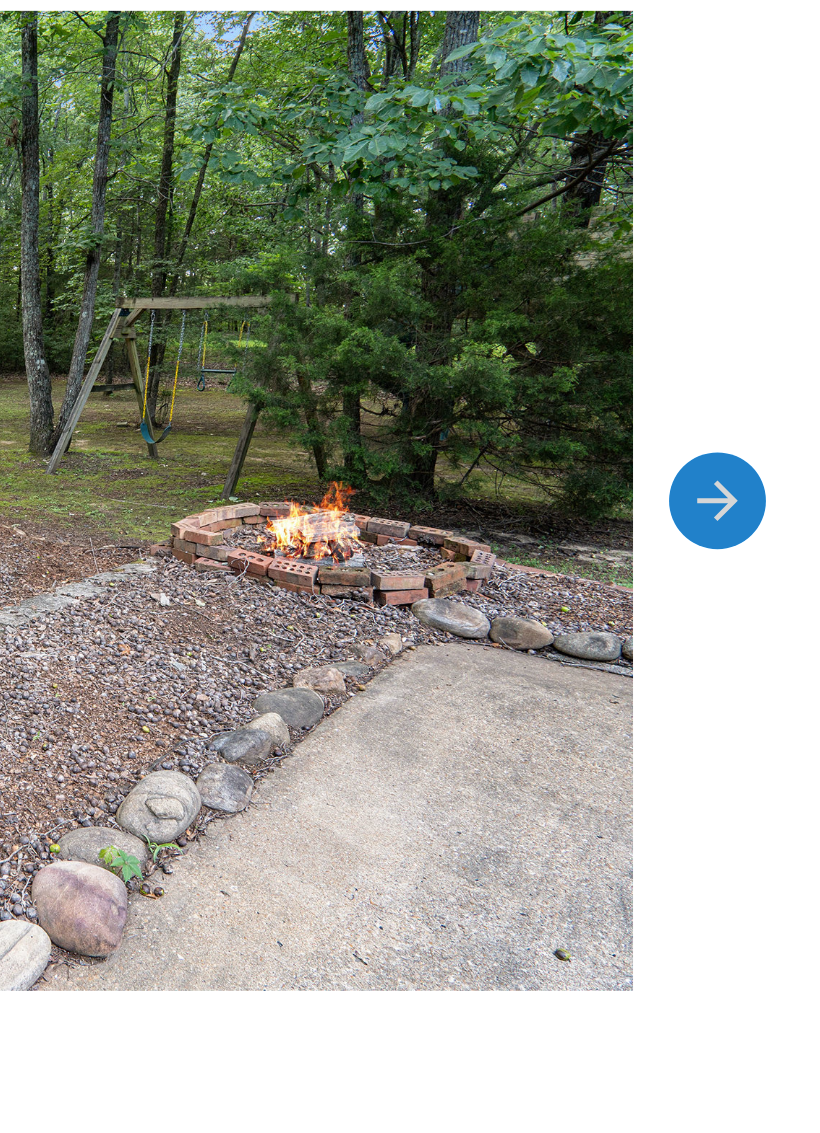 click 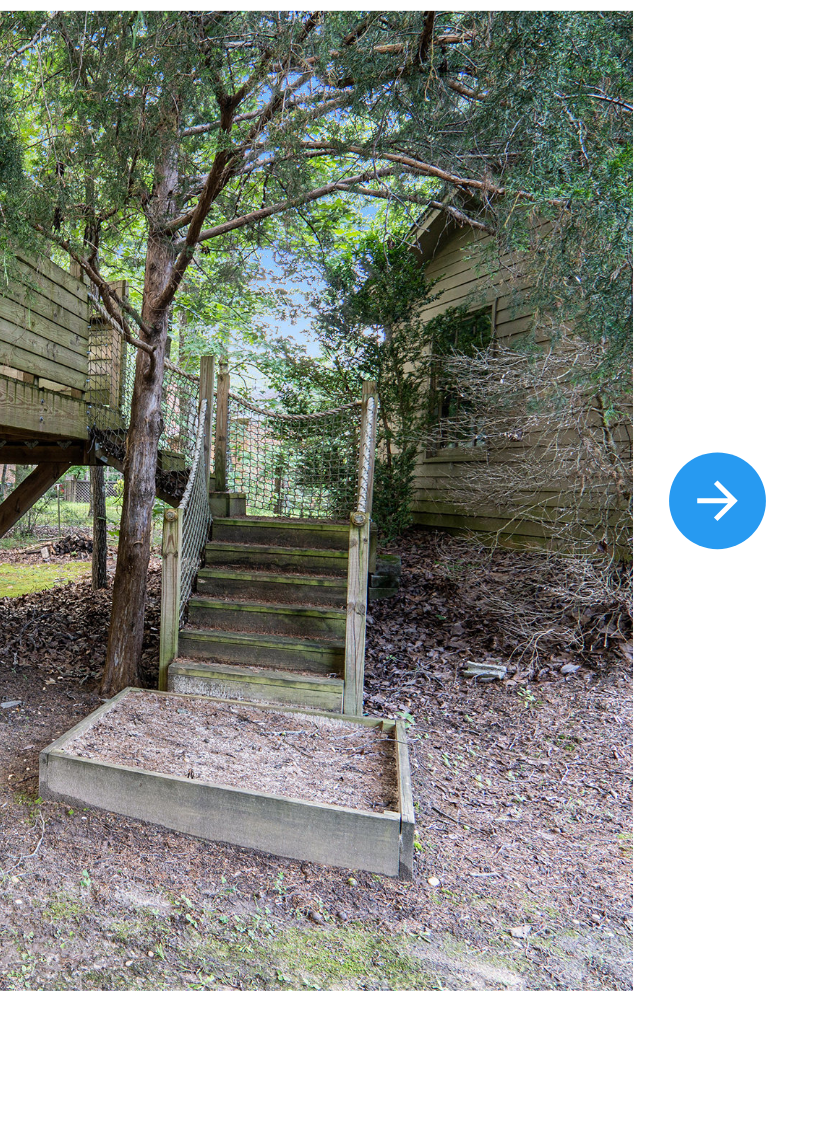 click 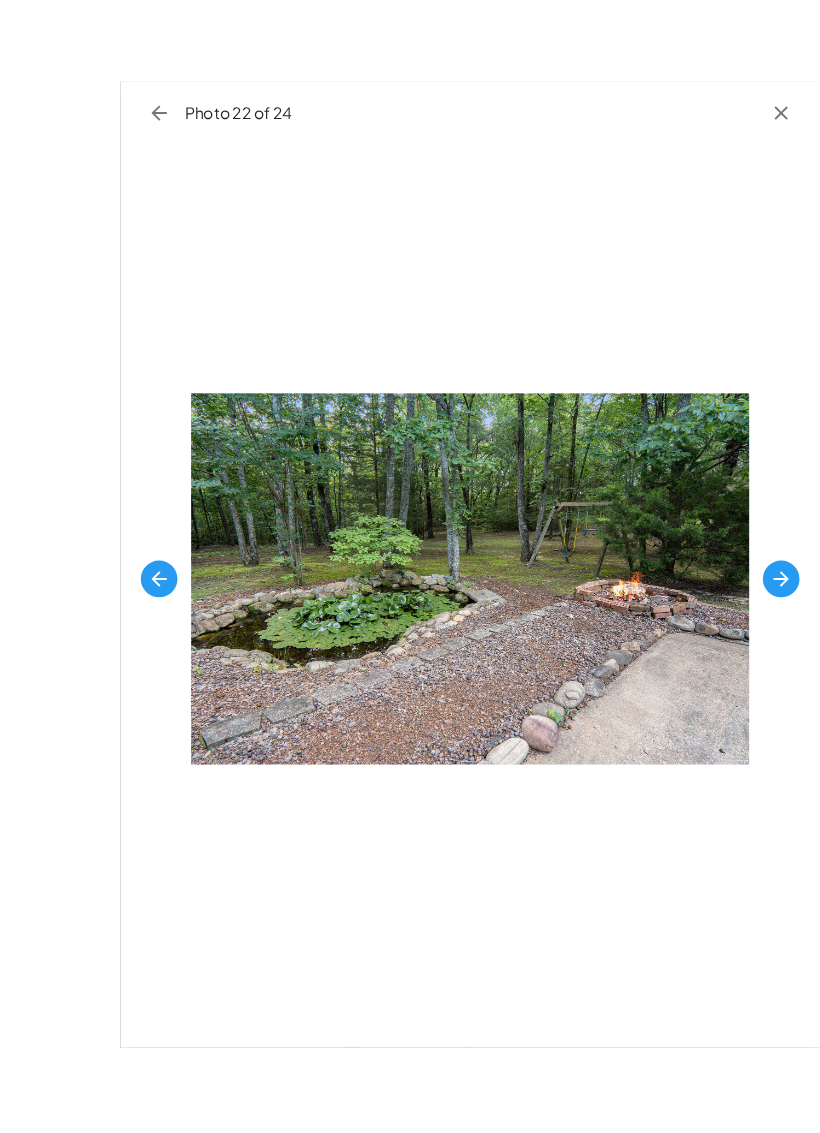 scroll, scrollTop: 339, scrollLeft: 0, axis: vertical 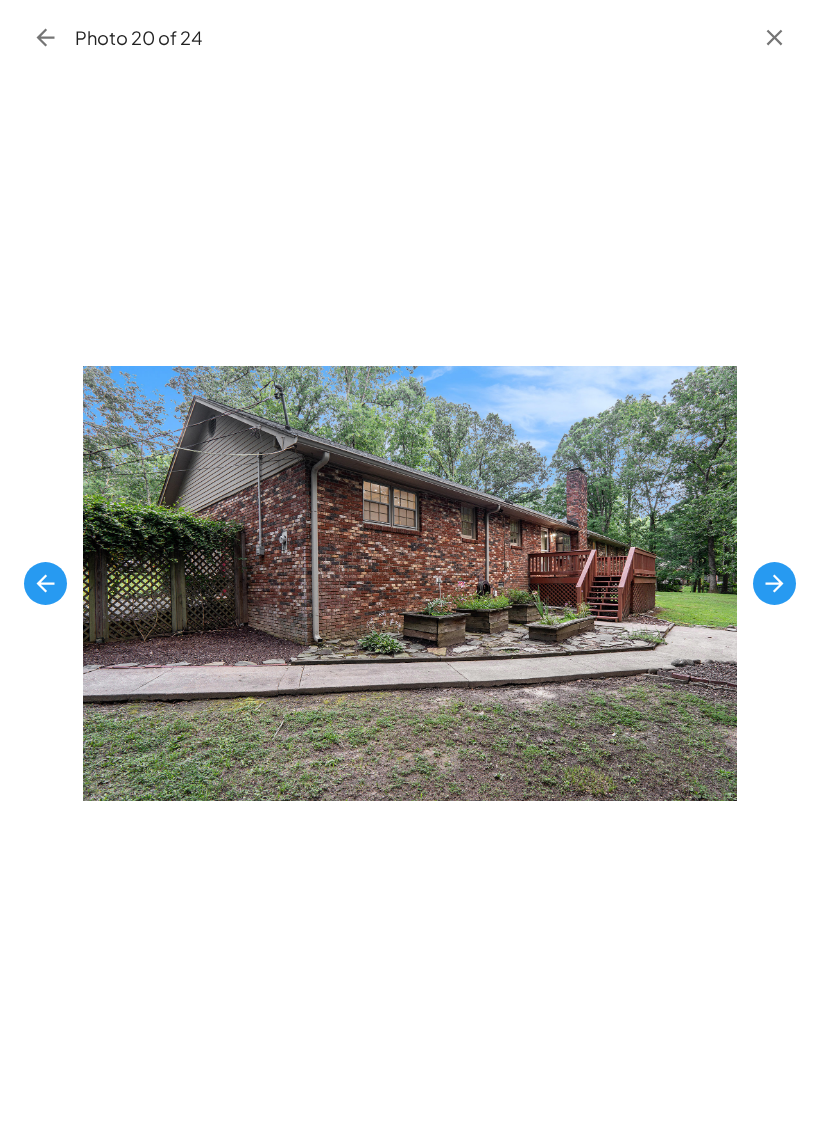 click at bounding box center [45, 583] 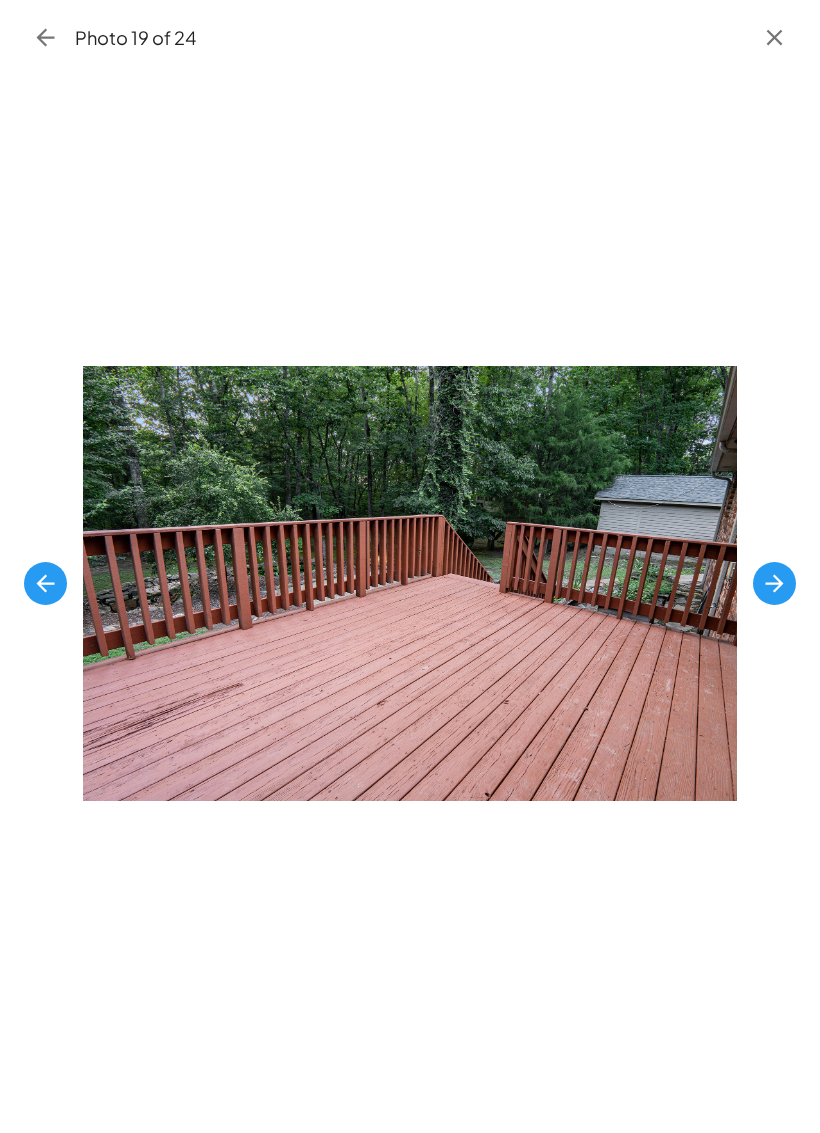 click at bounding box center [45, 37] 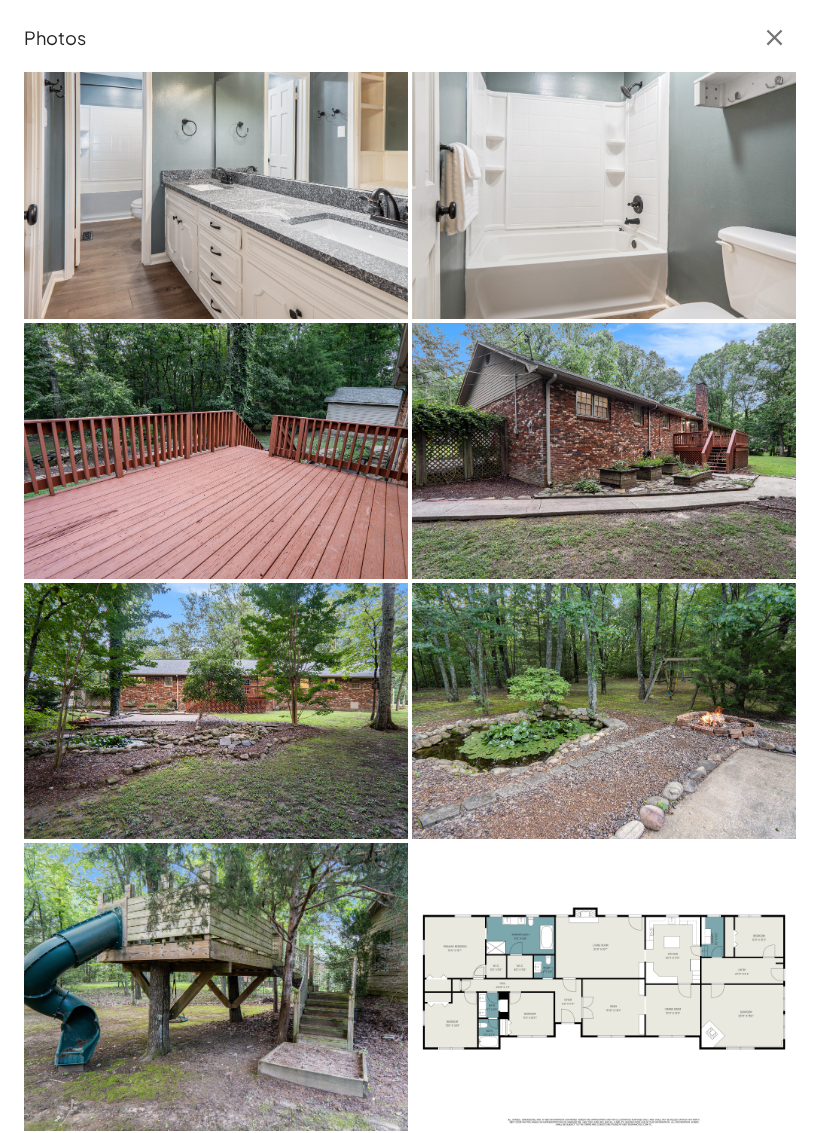 scroll, scrollTop: 2090, scrollLeft: 0, axis: vertical 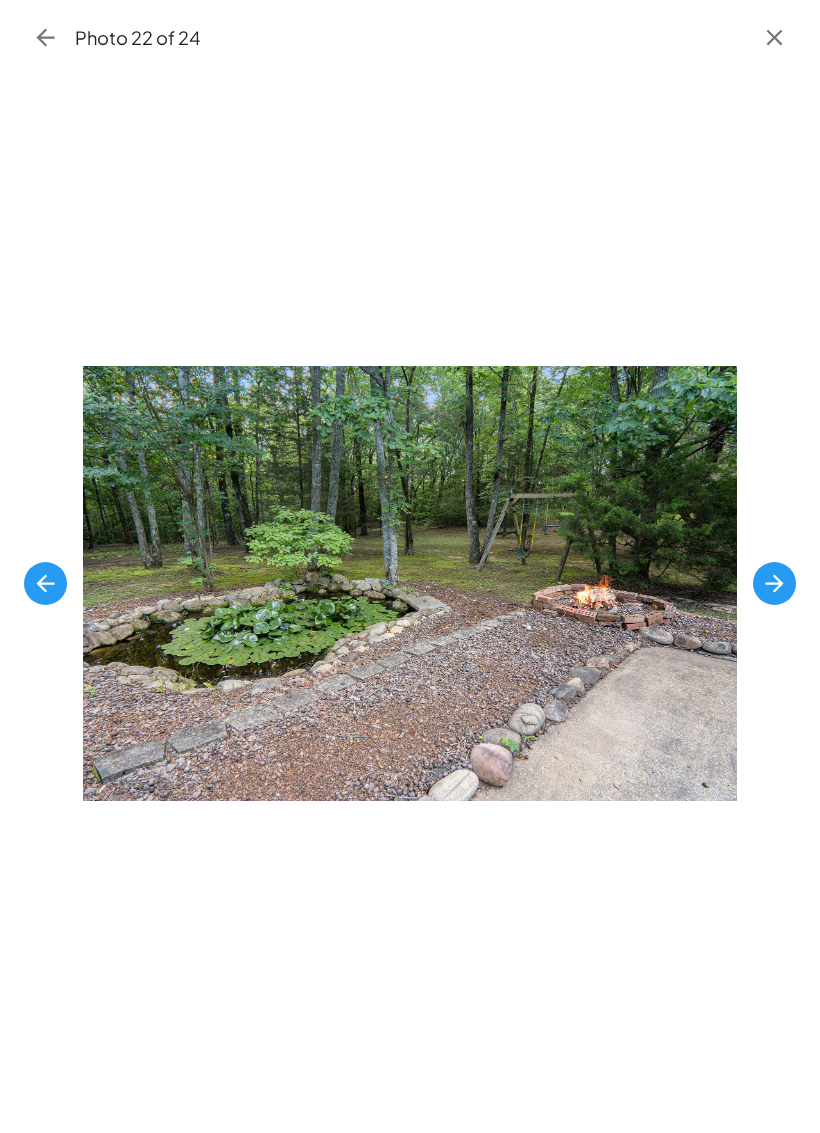 click 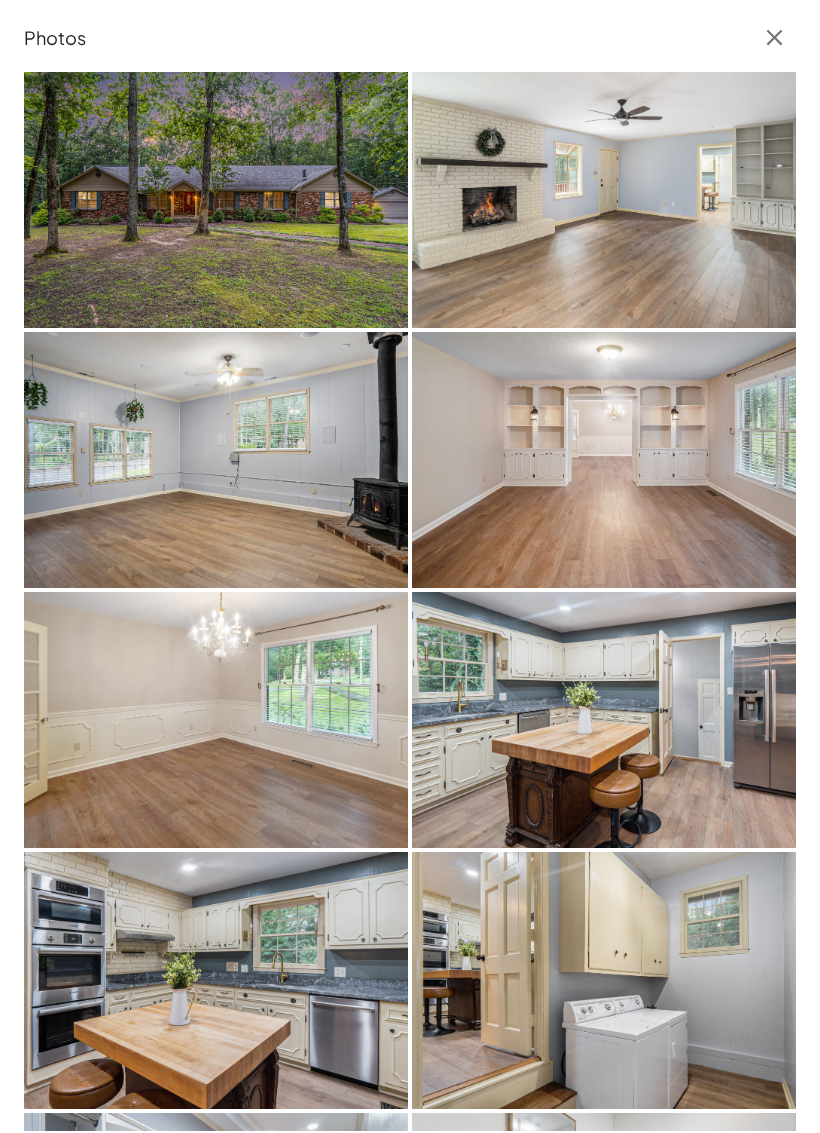 click on "Photos" at bounding box center (410, 25) 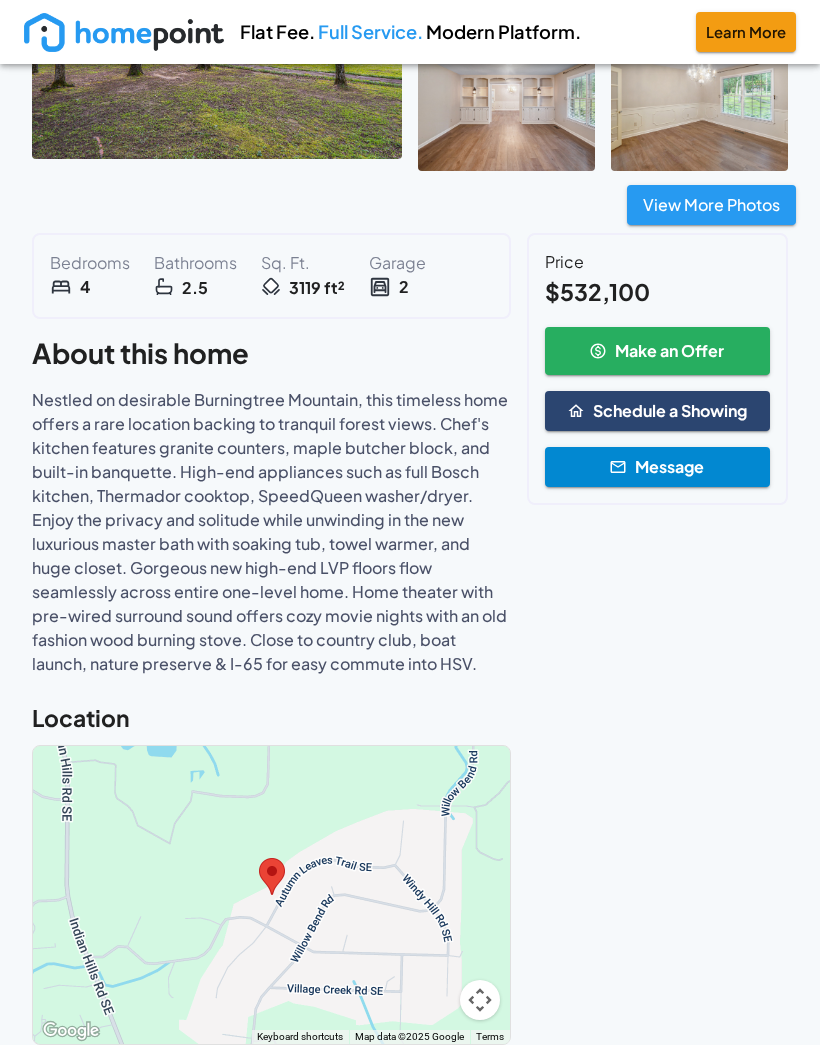 scroll, scrollTop: 0, scrollLeft: 0, axis: both 